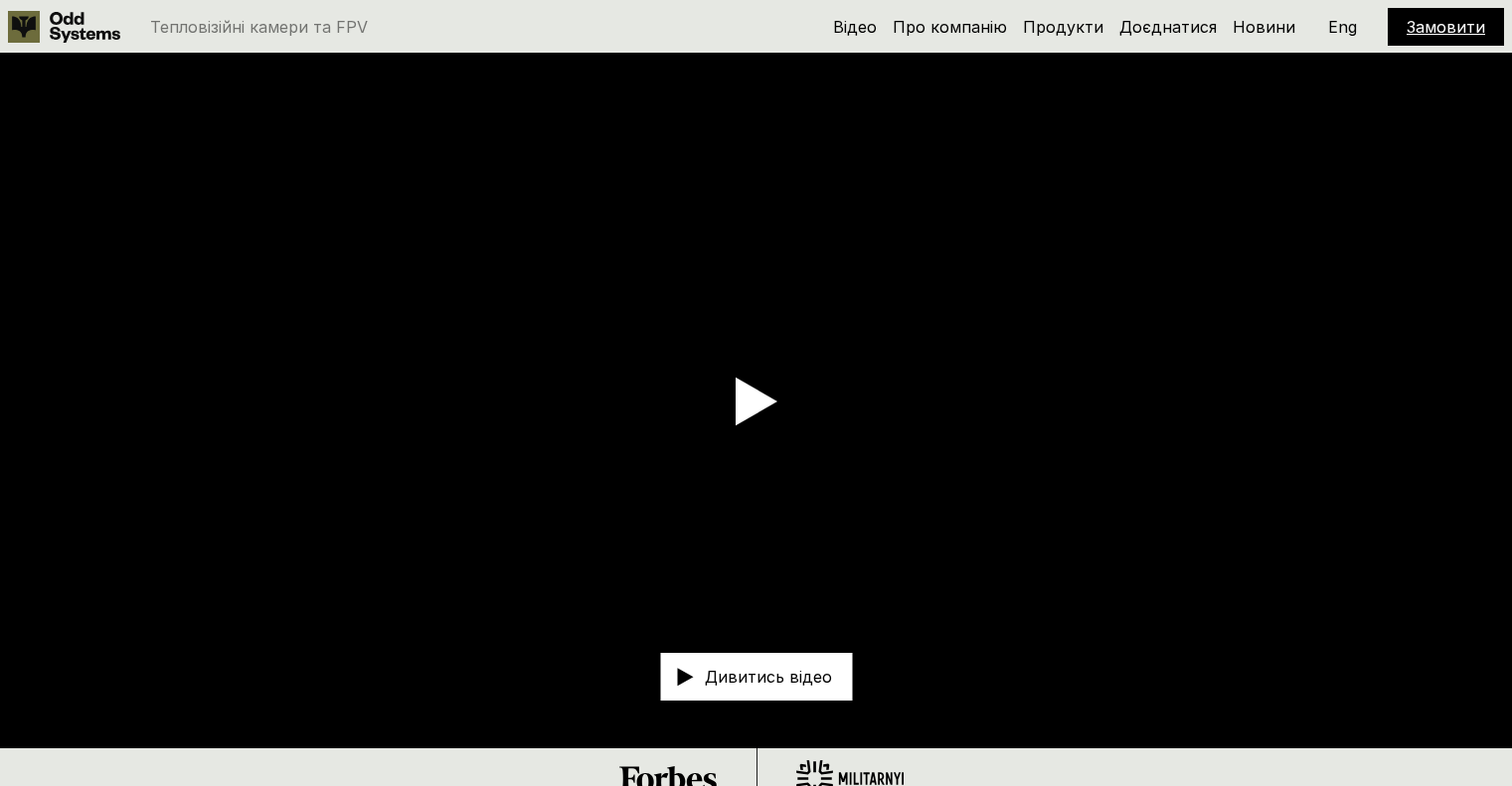 scroll, scrollTop: 0, scrollLeft: 0, axis: both 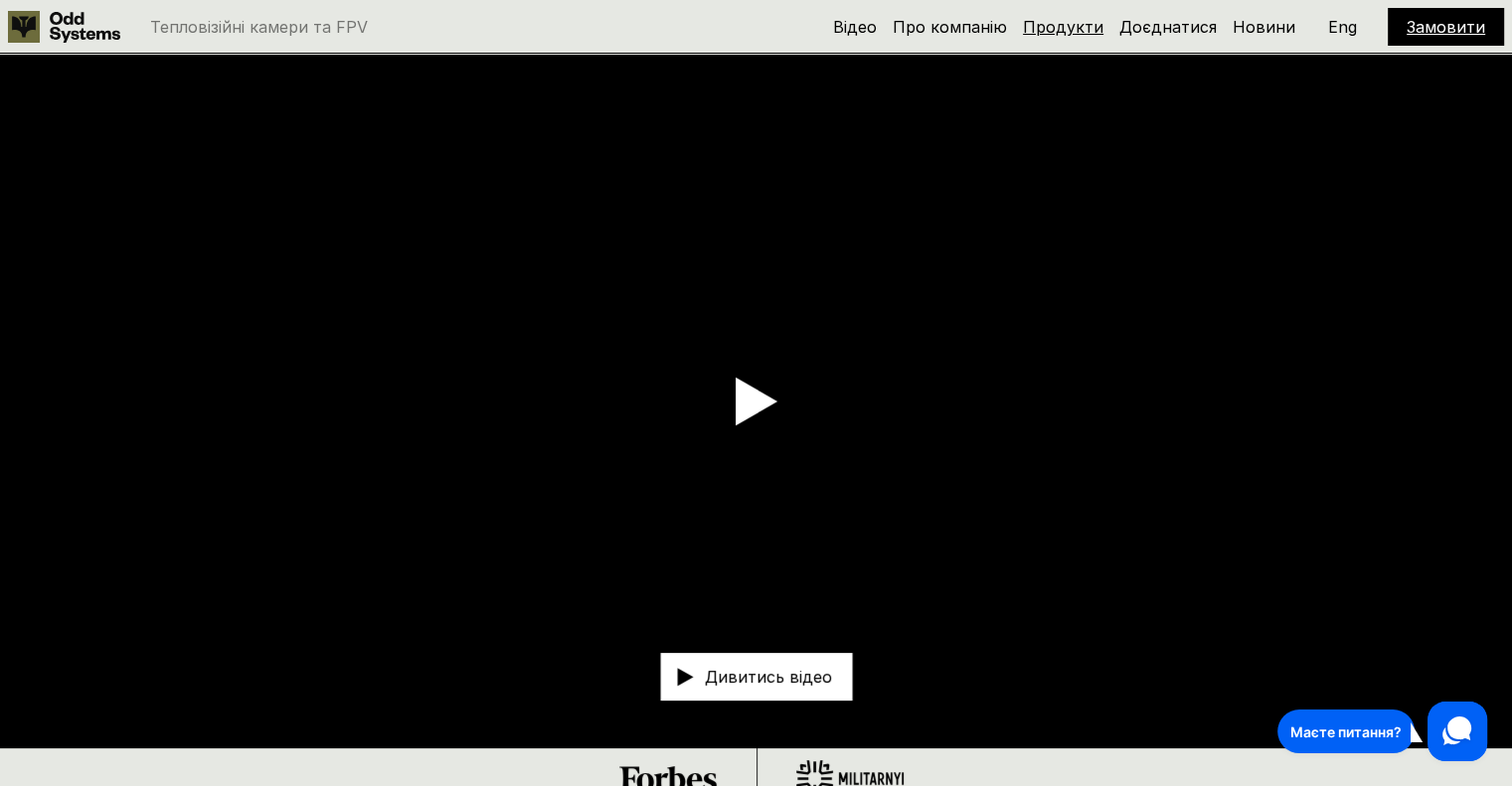 click on "Продукти" at bounding box center [1063, 27] 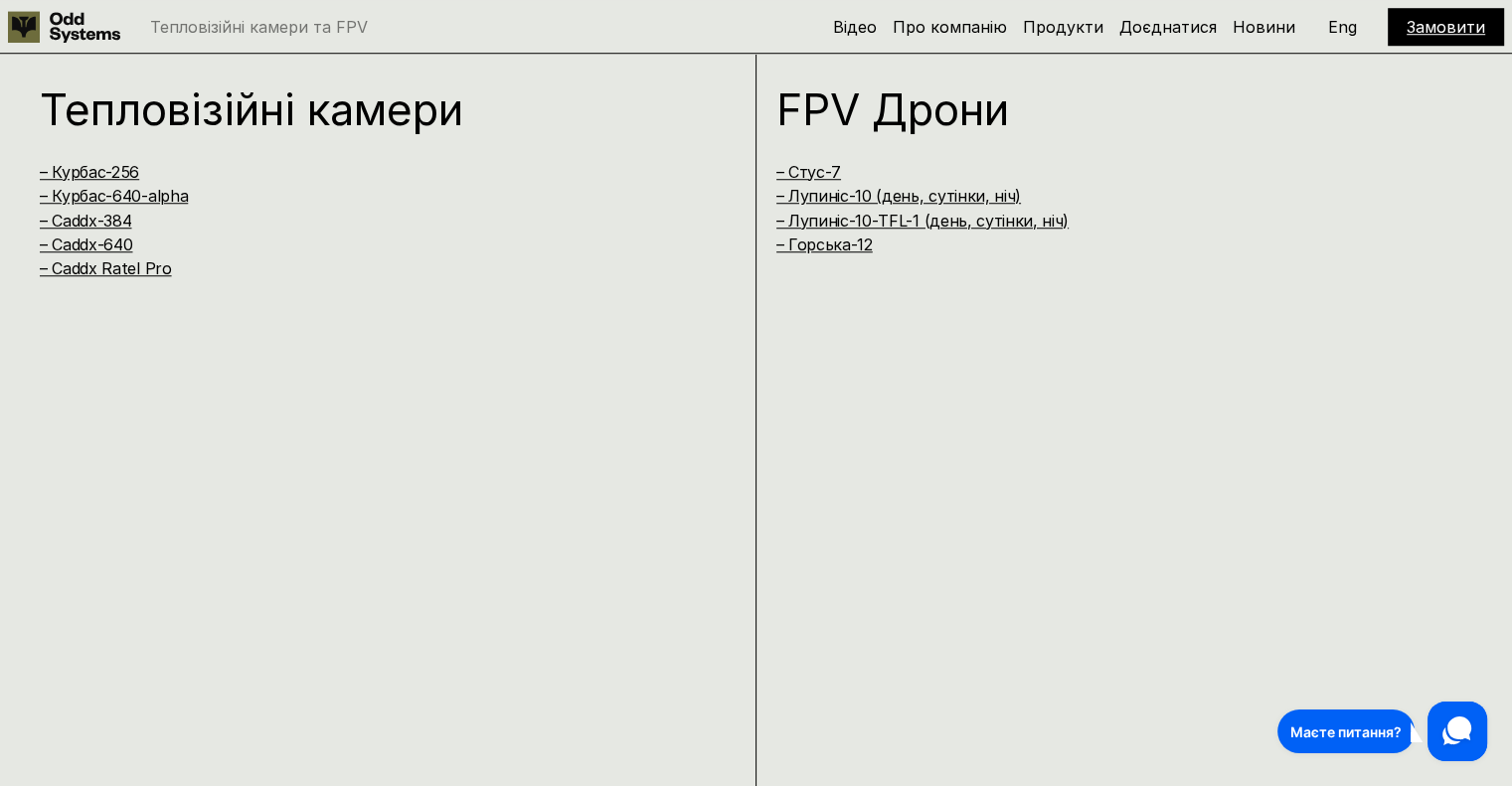 scroll, scrollTop: 1594, scrollLeft: 0, axis: vertical 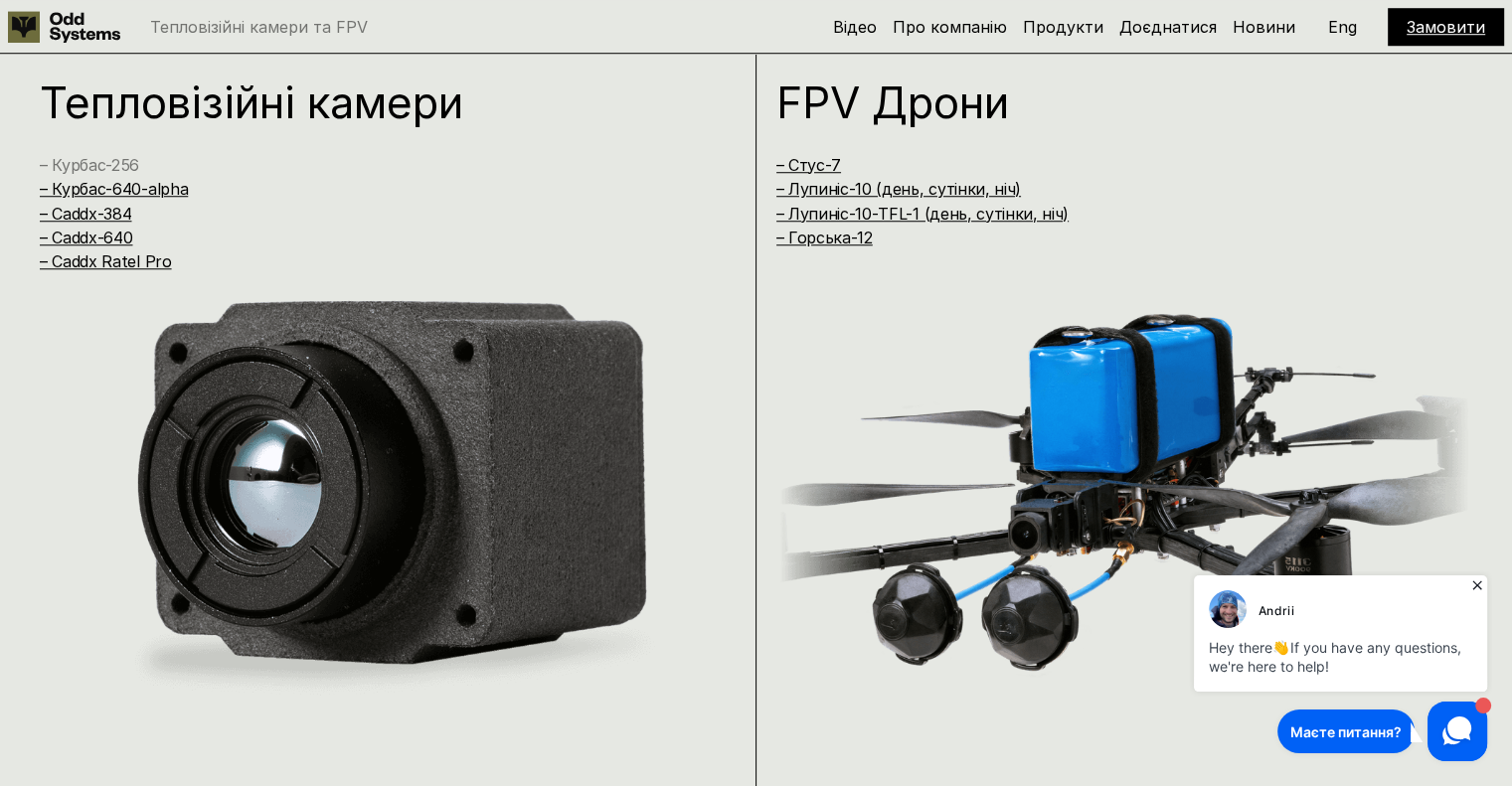 click on "– Курбас-256" at bounding box center [367, 165] 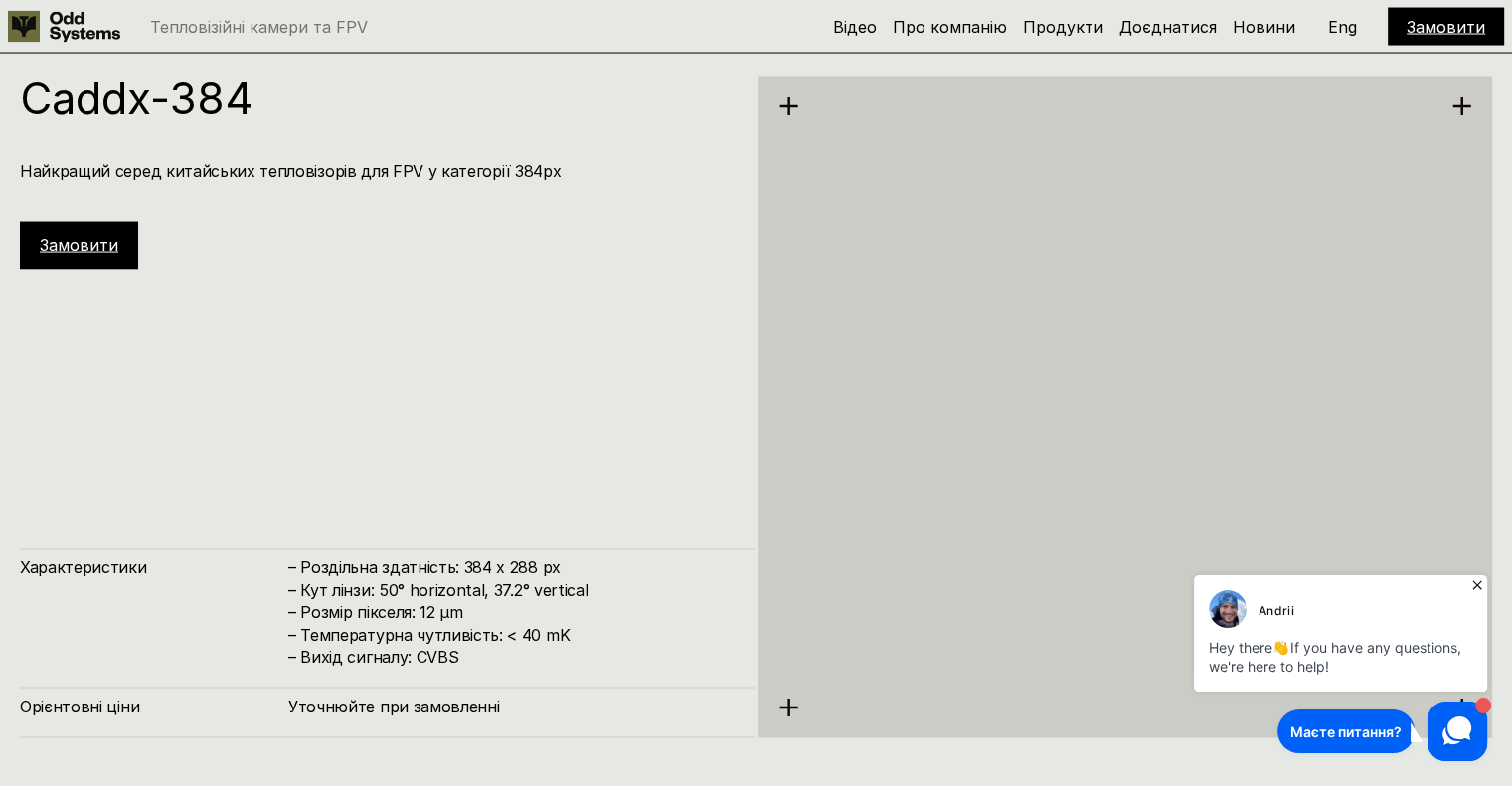 scroll, scrollTop: 3971, scrollLeft: 0, axis: vertical 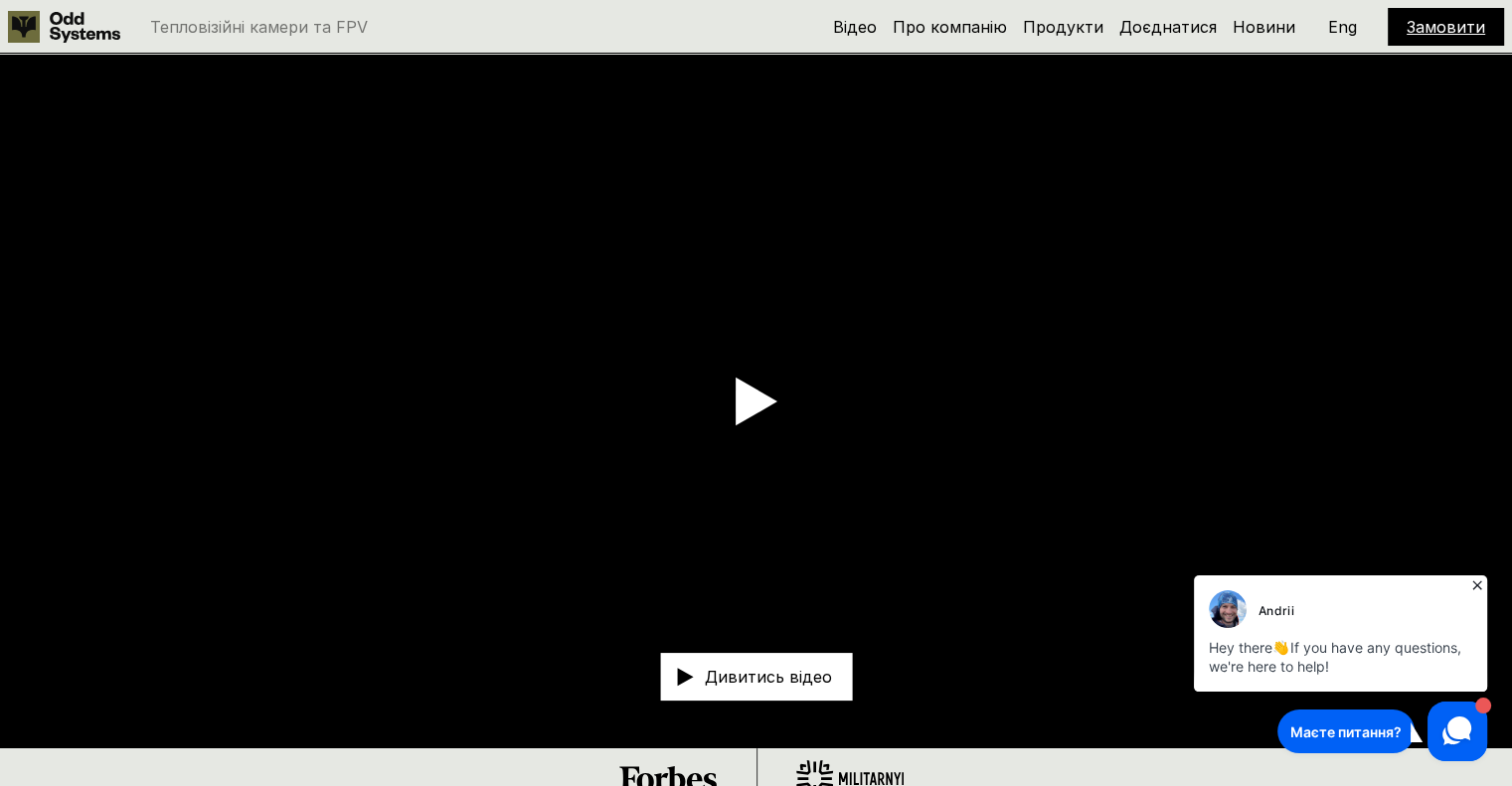 click 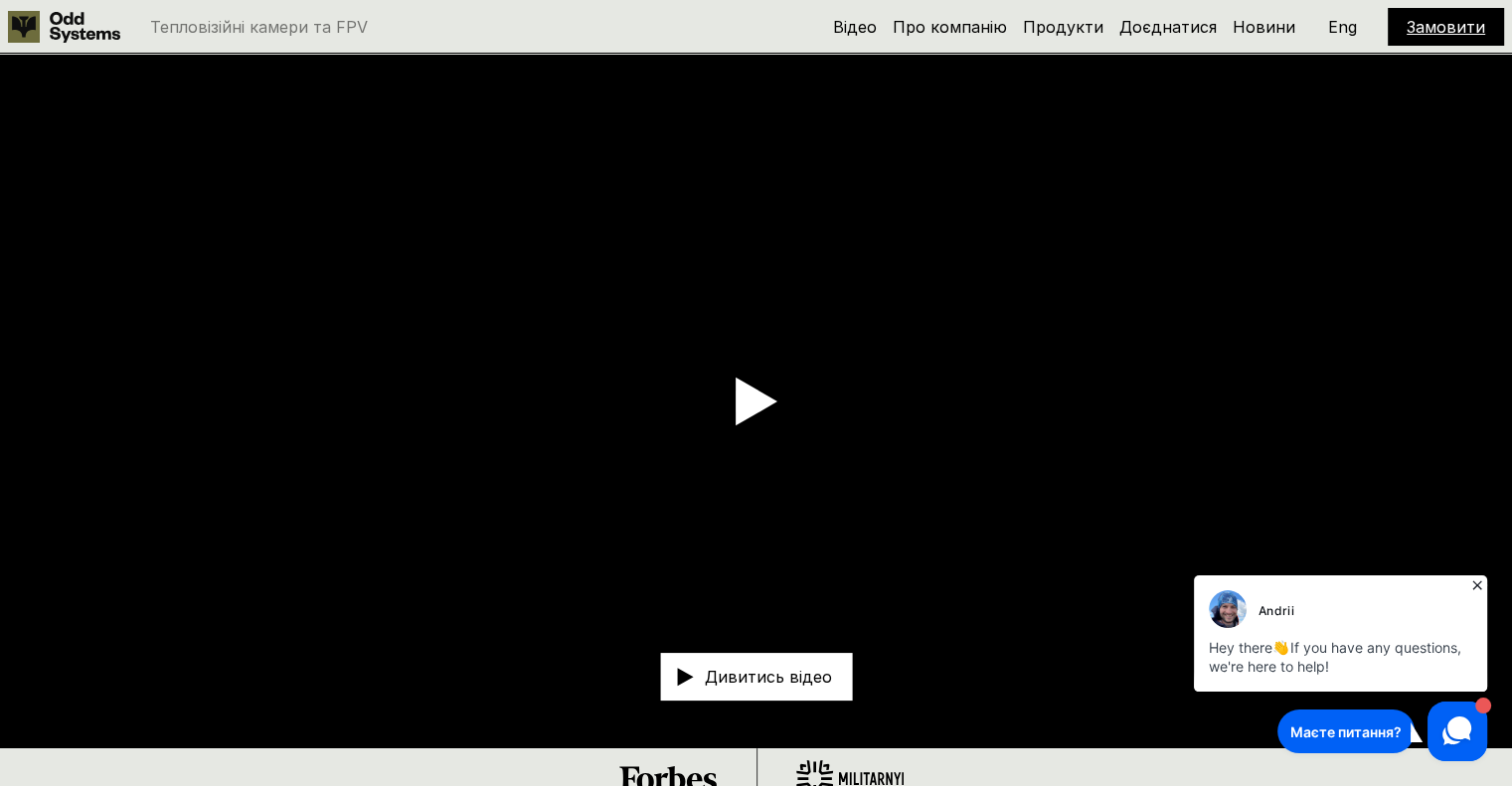 click 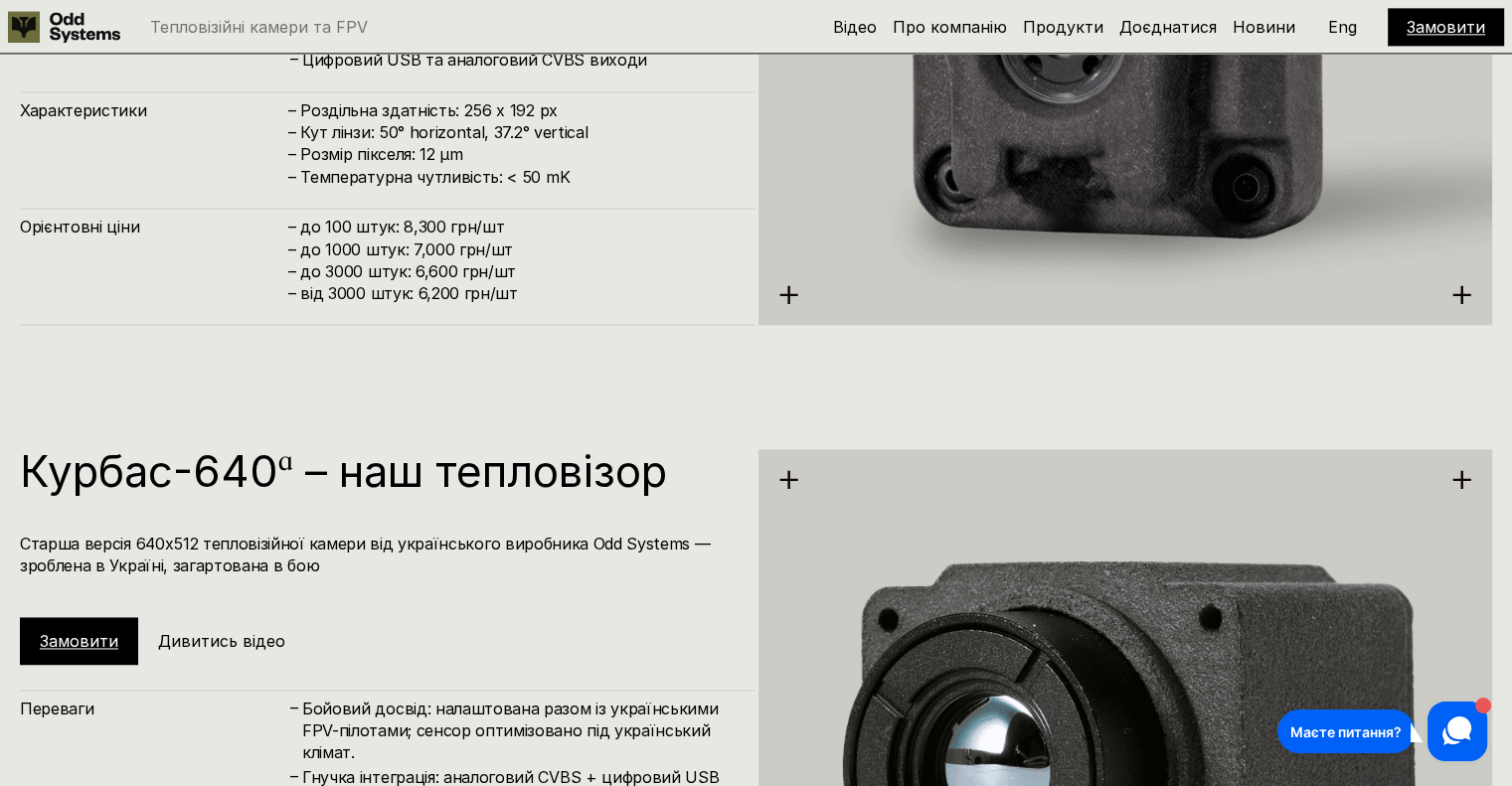scroll, scrollTop: 3379, scrollLeft: 0, axis: vertical 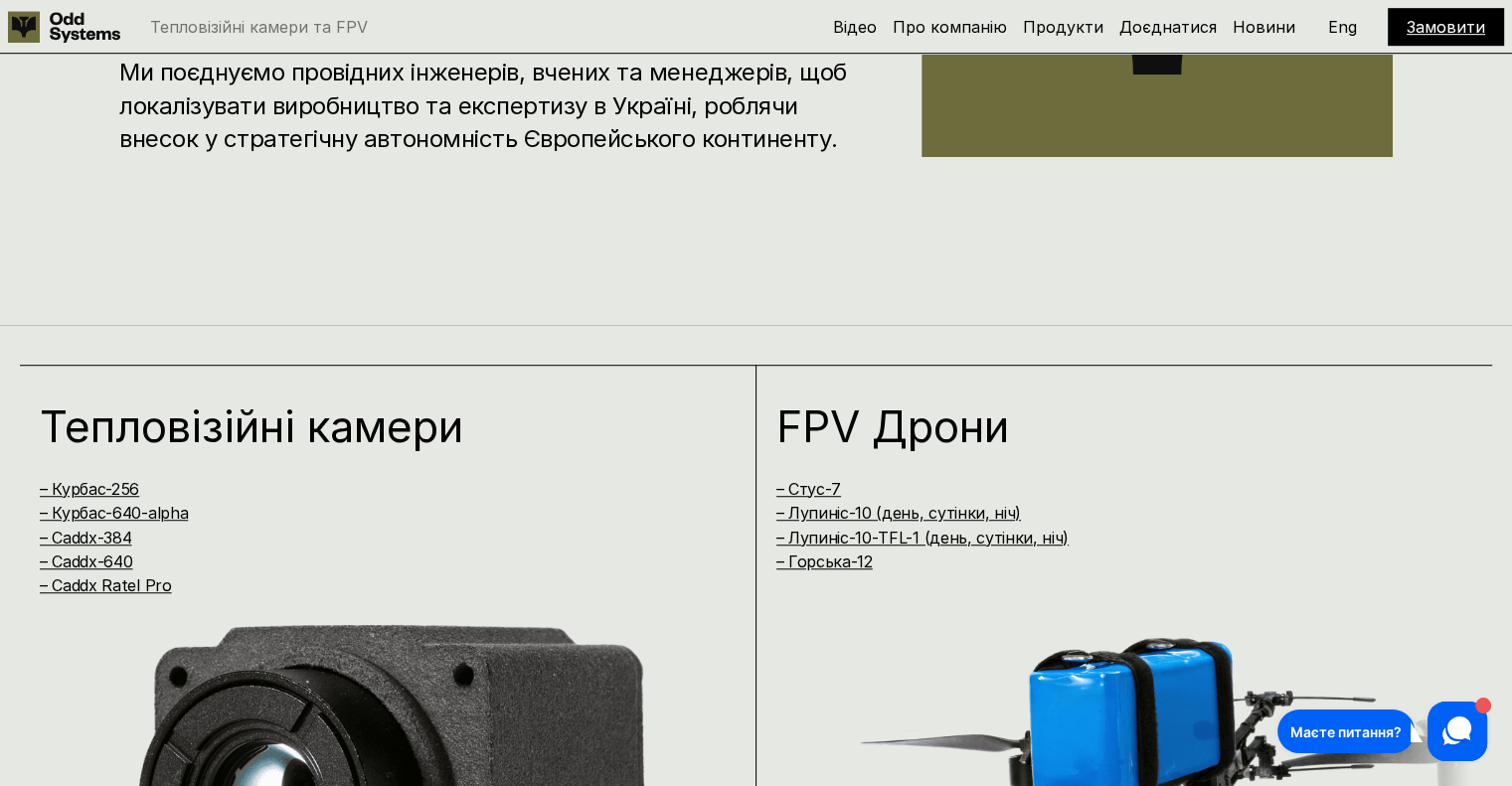 click on "Odd Systems розробляє та виготовляє тепловізійні камери та FPV дрони Камери — головний сенсор майбутньої революції автономної робототехніки.  Сьогодні їхня роль життєво важлива у мільйонах дронів, які захищають майбутнє України і усього Вільного Світу на фронті.  Ми поєднуємо провідних інженерів, вчених та менеджерів, щоб локалізувати виробництво та експертизу в Україні, роблячи внесок у стратегічну автономність Європейського континенту." at bounding box center (756, -69) 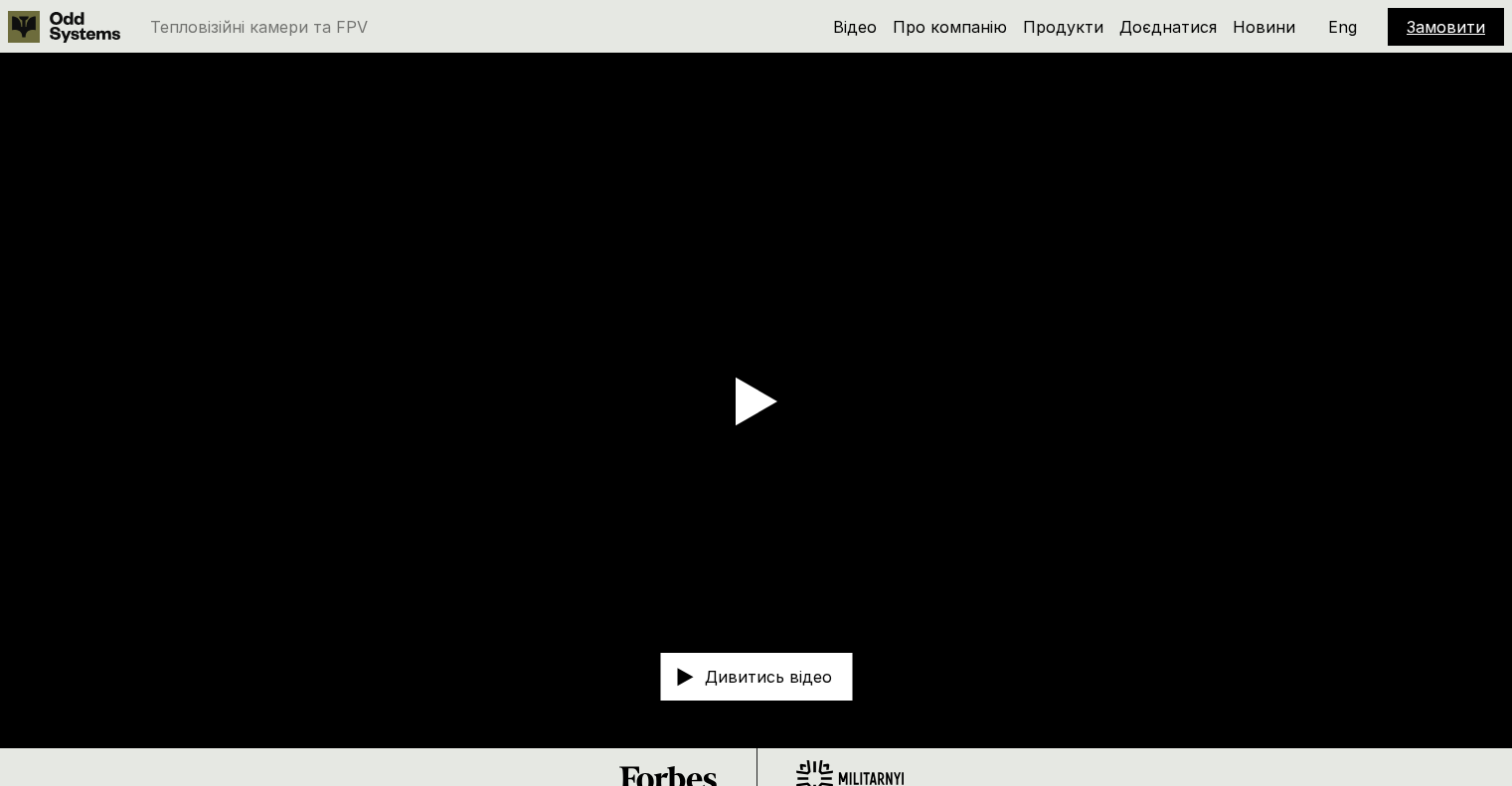 scroll, scrollTop: 0, scrollLeft: 0, axis: both 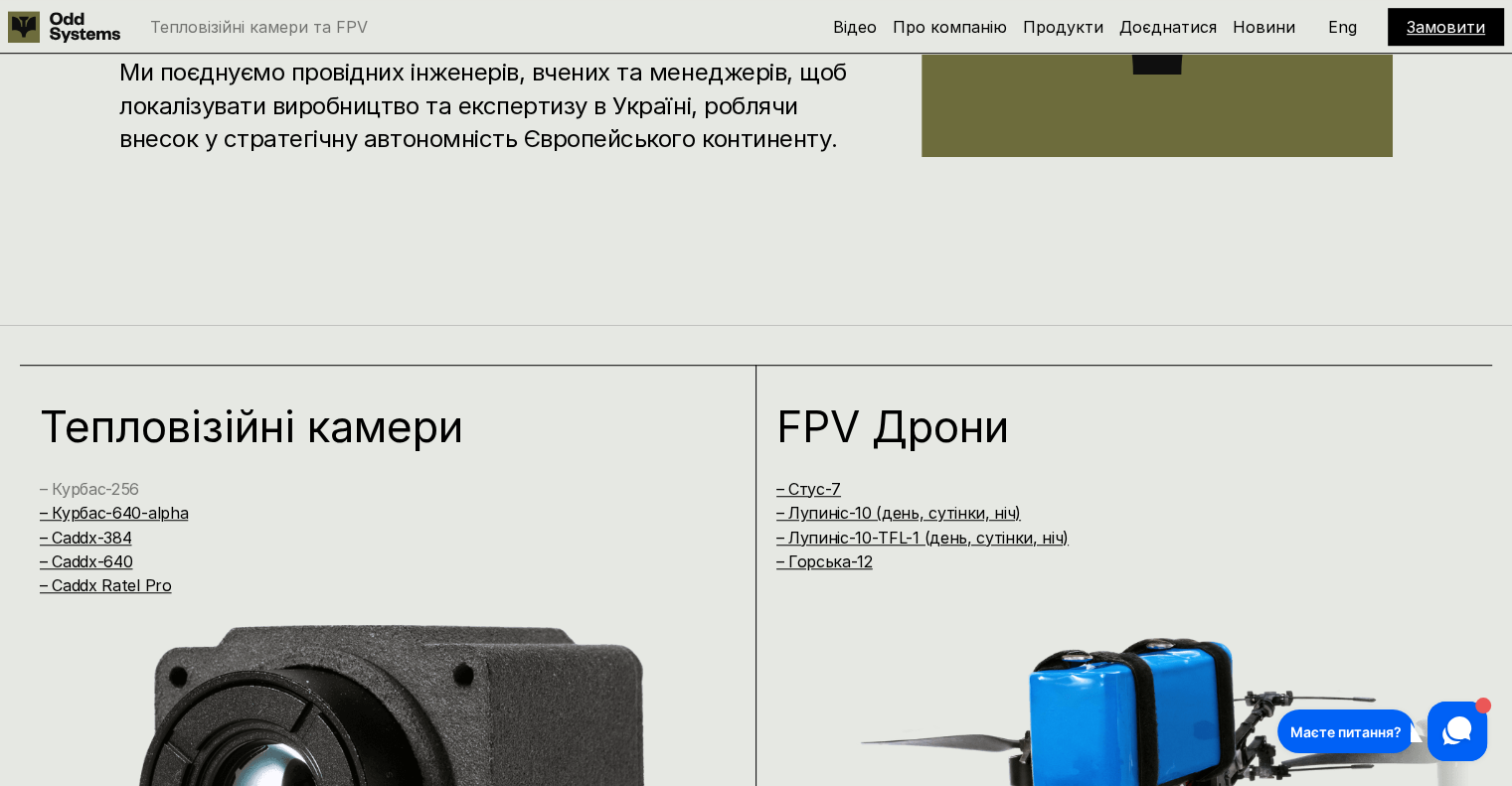 click on "– Курбас-256" at bounding box center [89, 489] 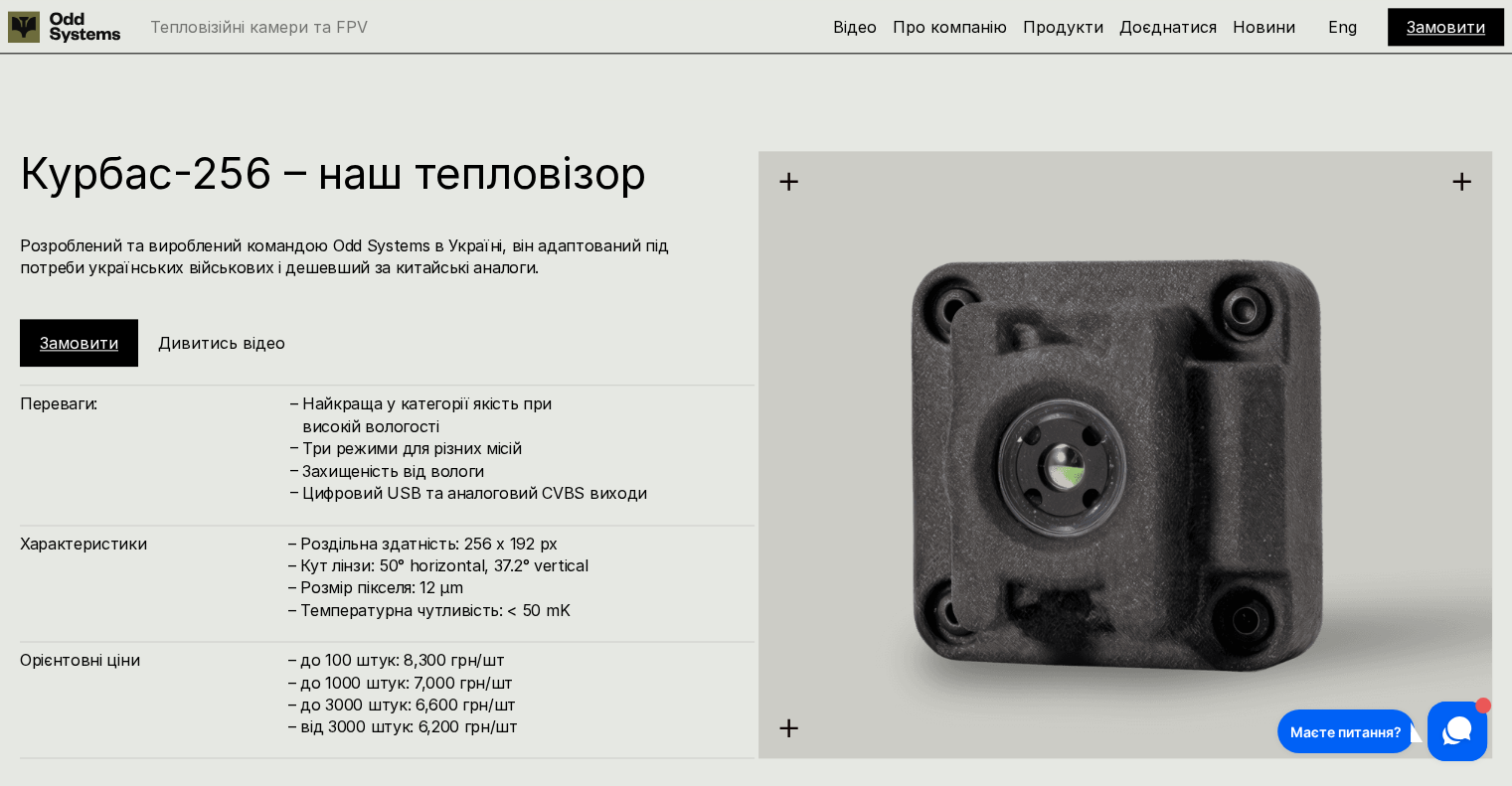 scroll, scrollTop: 2381, scrollLeft: 0, axis: vertical 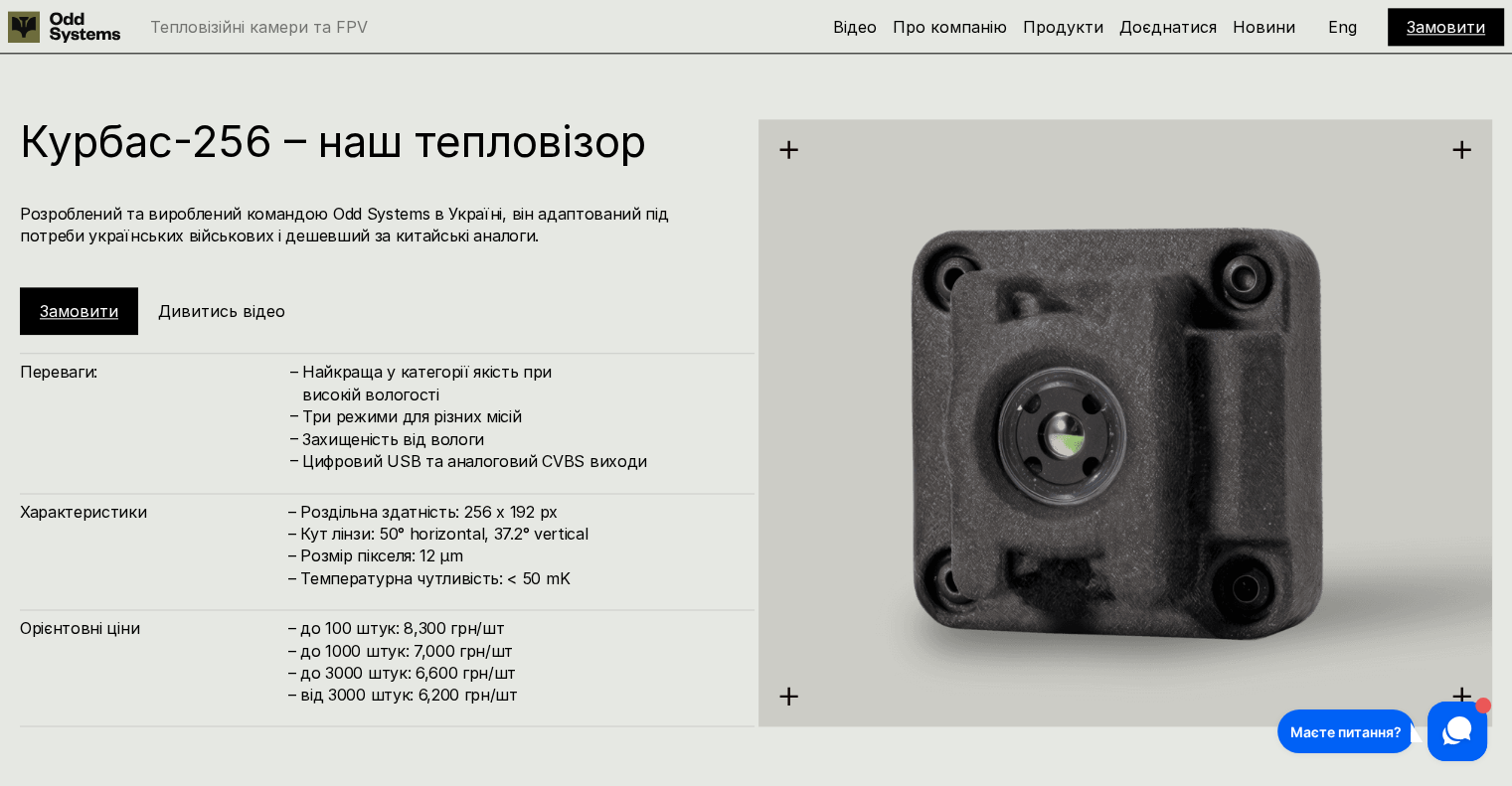 click on "Цифровий USB та аналоговий CVBS виходи" at bounding box center [518, 461] 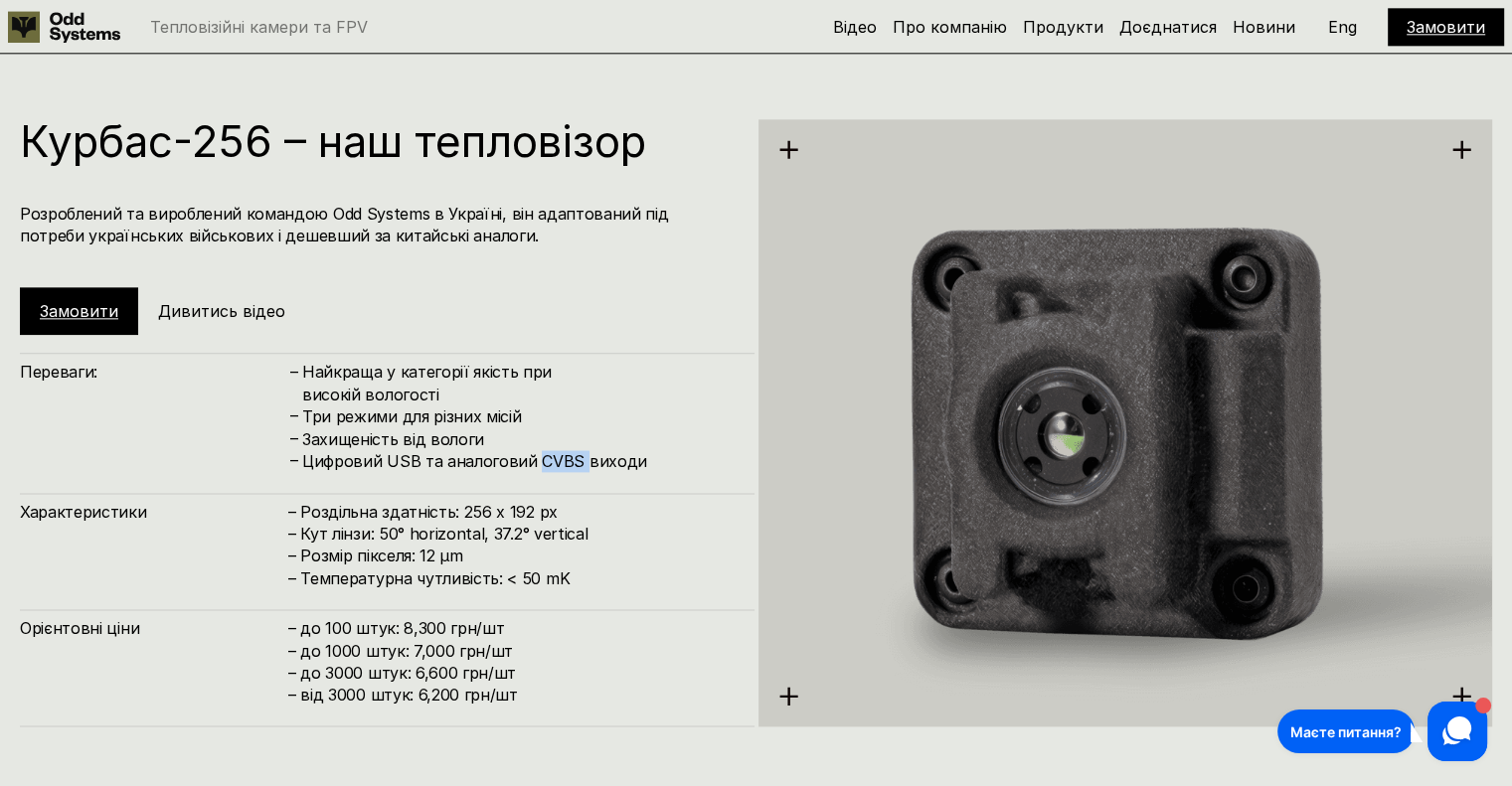click on "Цифровий USB та аналоговий CVBS виходи" at bounding box center (518, 461) 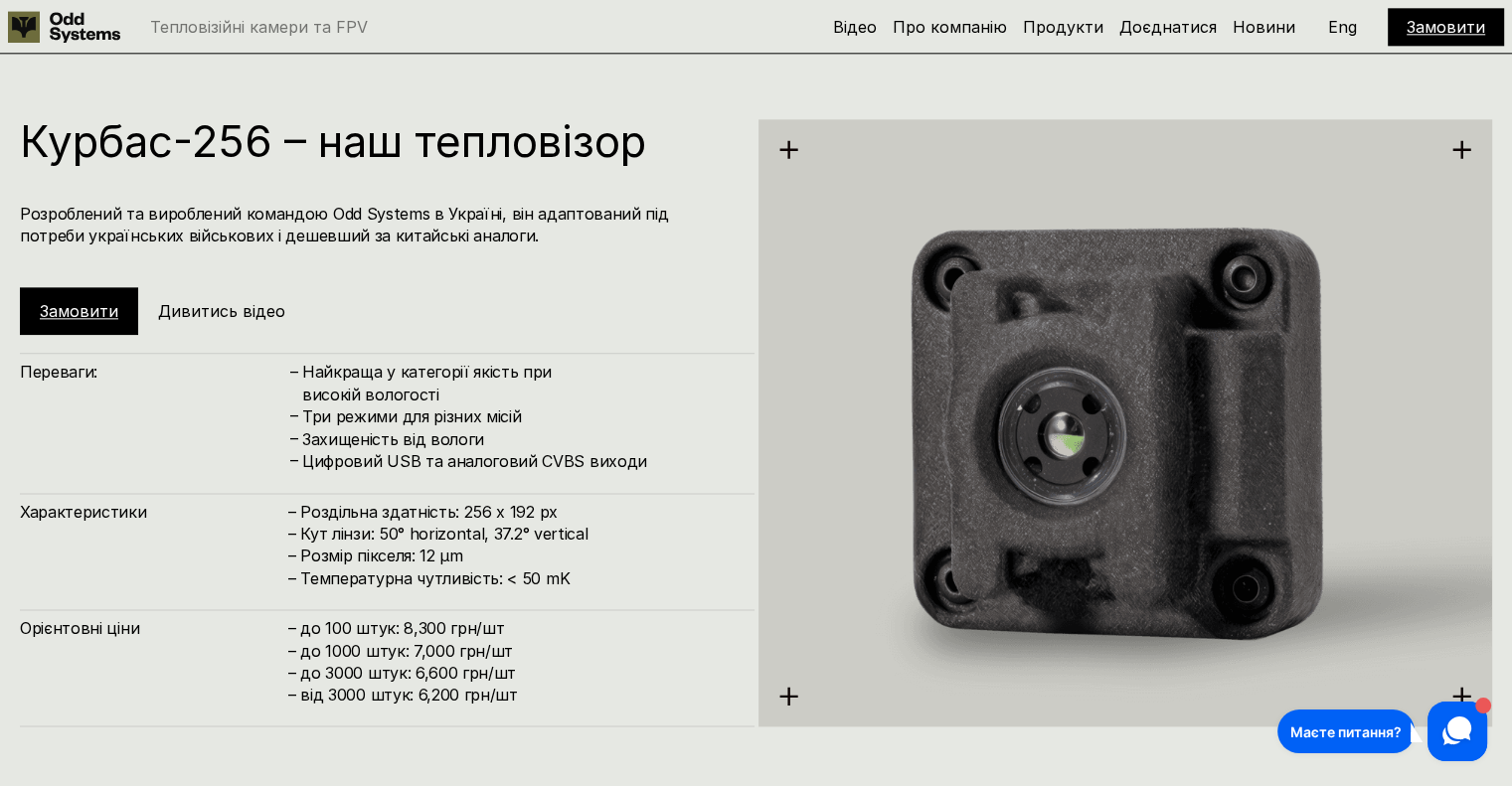 click on "Три режими для різних місій" at bounding box center (518, 416) 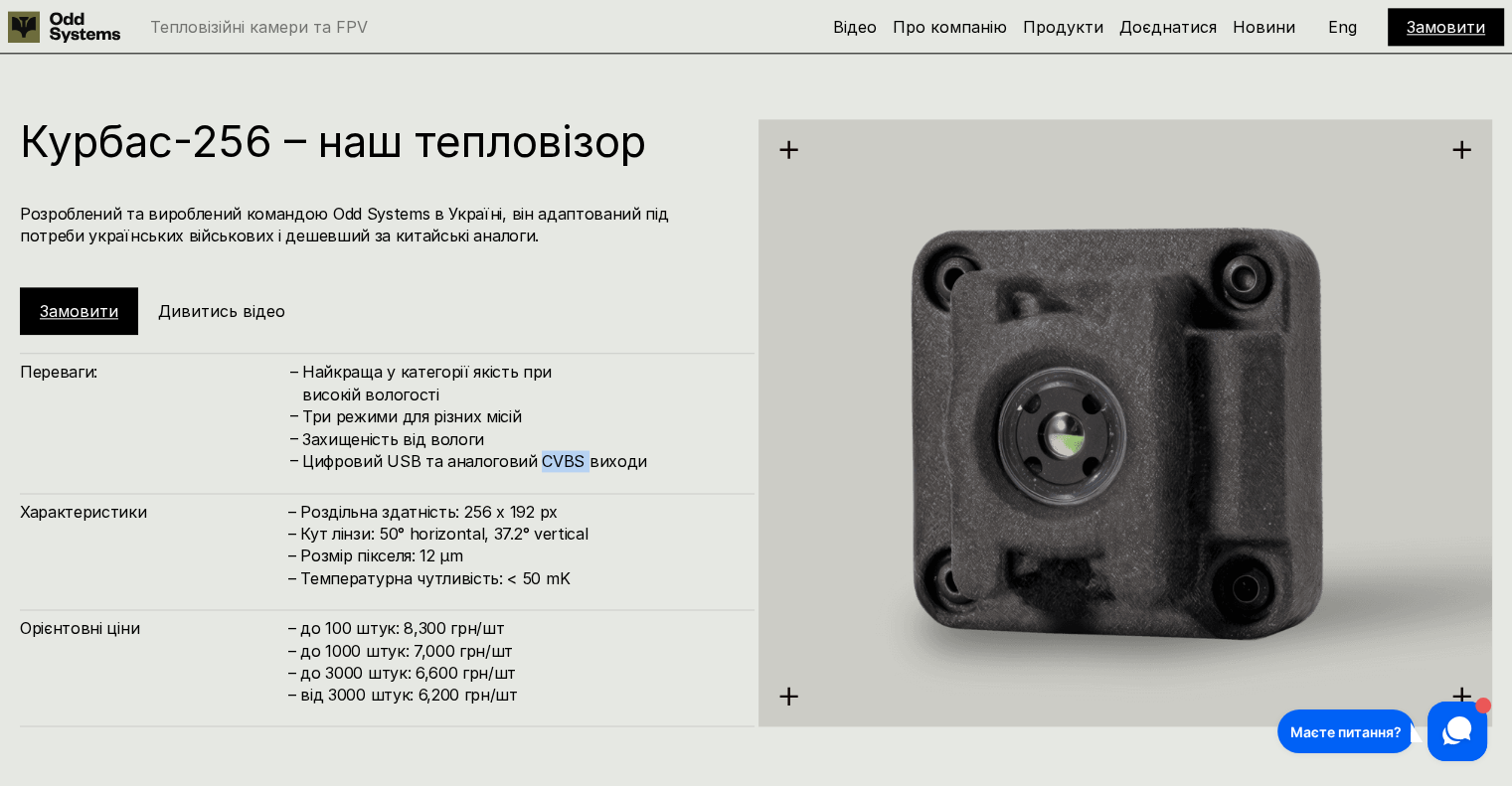 click on "Цифровий USB та аналоговий CVBS виходи" at bounding box center [518, 461] 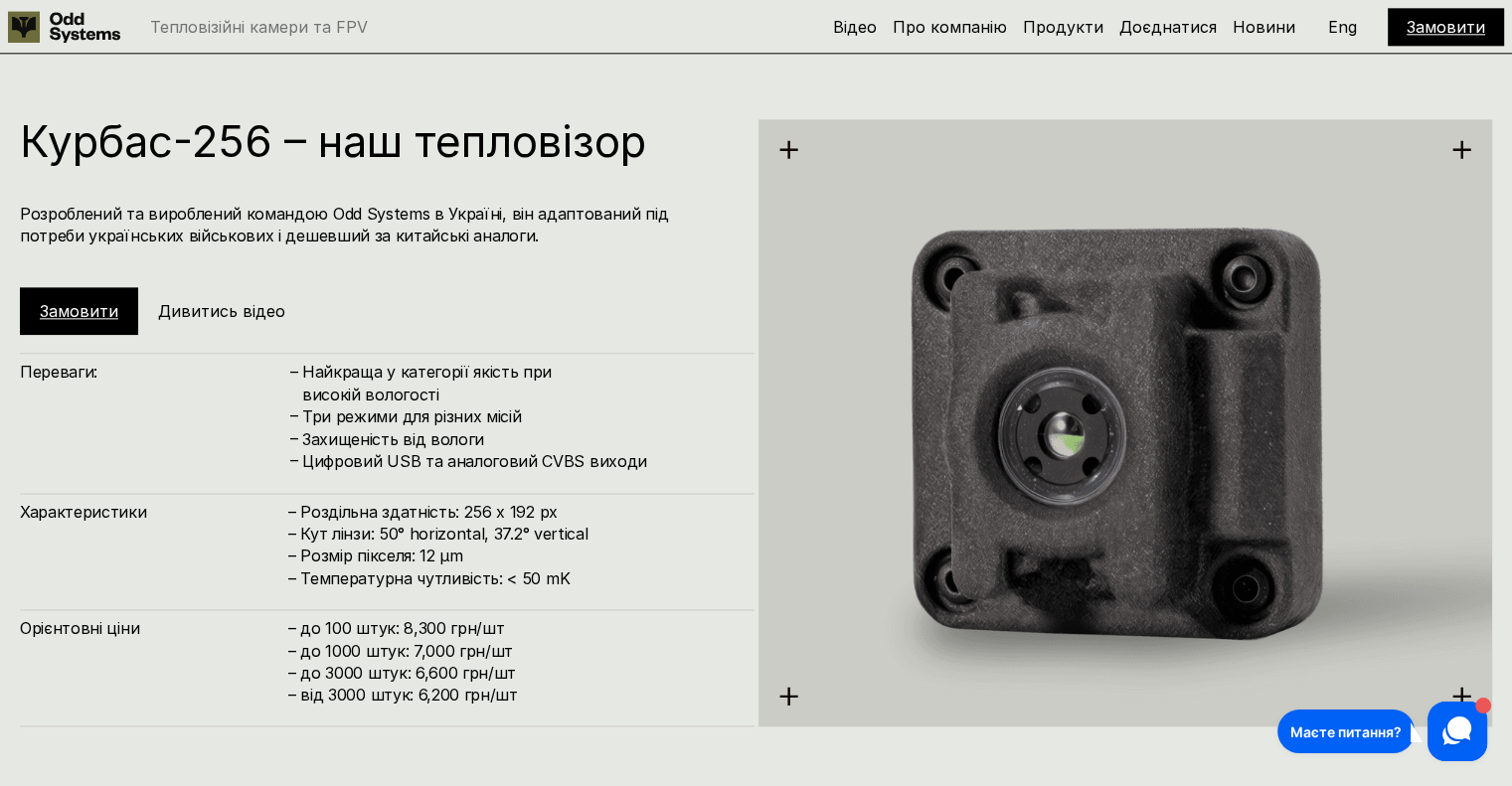 click on "– Роздільна здатність: 256 x 192 px  – Кут лінзи: 50° horizontal, 37.2° vertical  – Розмір пікселя: 12 µm  – Температурна чутливість: < 50 mK" at bounding box center [511, 546] 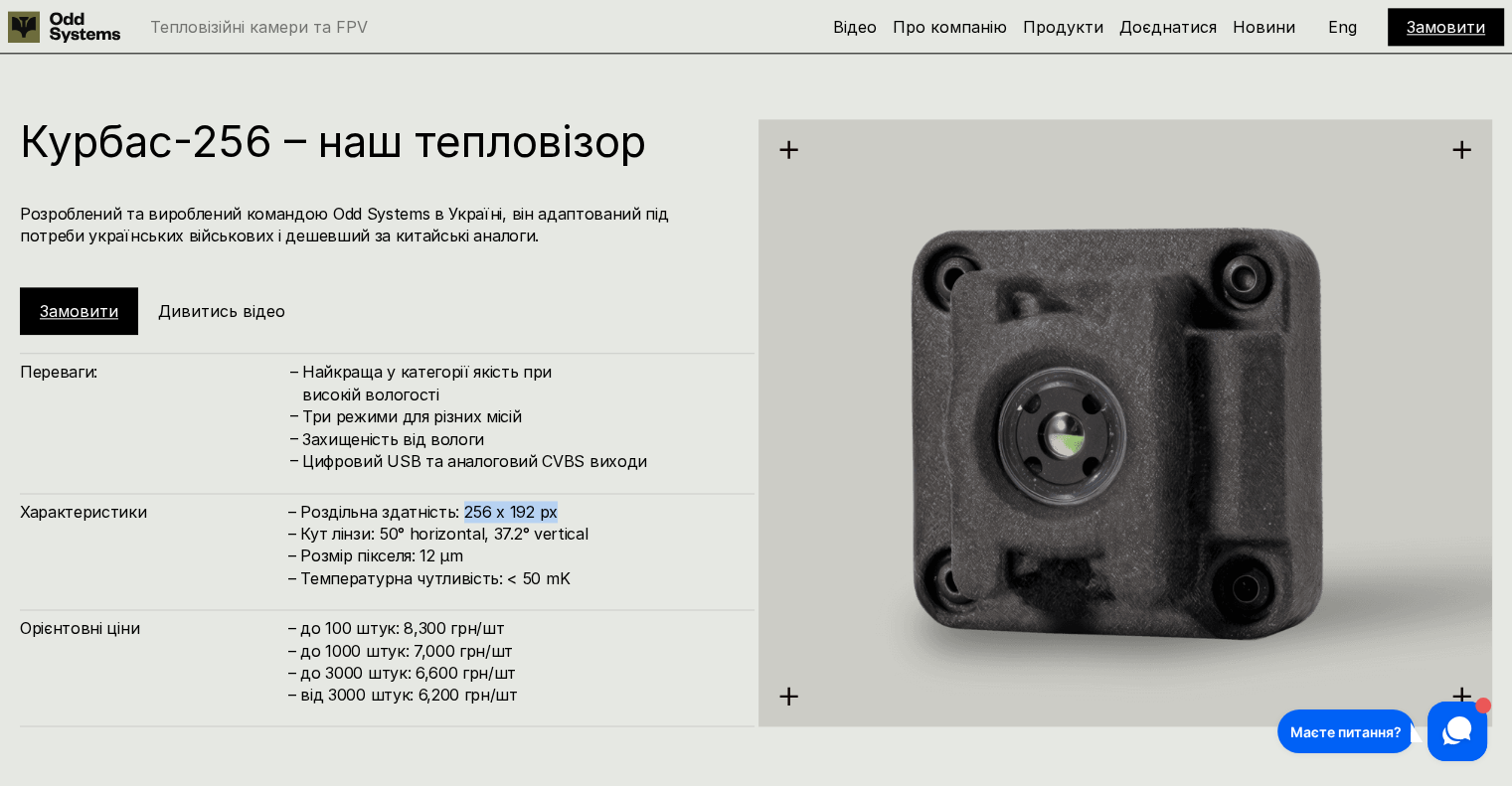 drag, startPoint x: 457, startPoint y: 509, endPoint x: 550, endPoint y: 514, distance: 93.13431 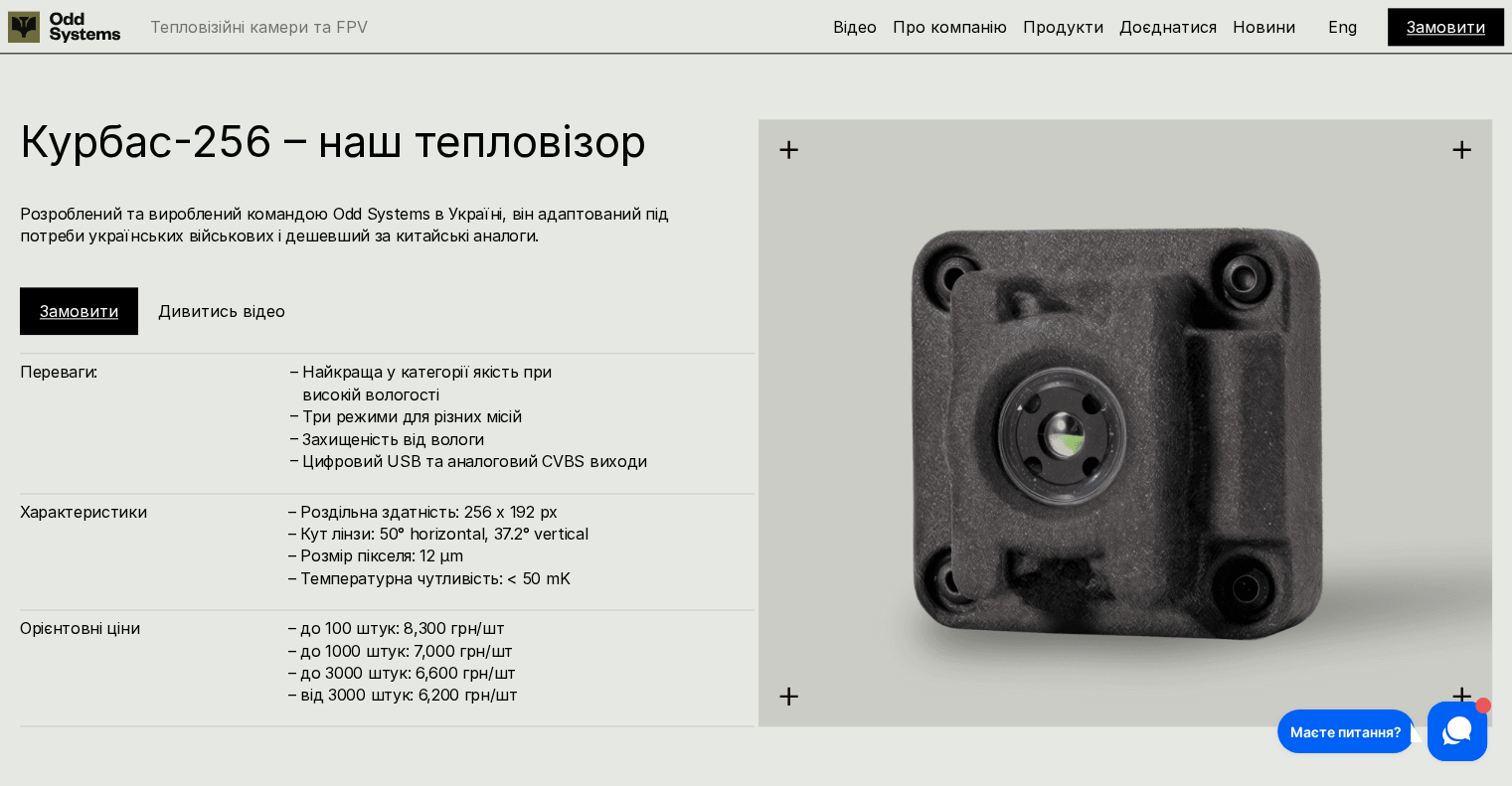 click on "– Роздільна здатність: 256 x 192 px  – Кут лінзи: 50° horizontal, 37.2° vertical  – Розмір пікселя: 12 µm  – Температурна чутливість: < 50 mK" at bounding box center [511, 546] 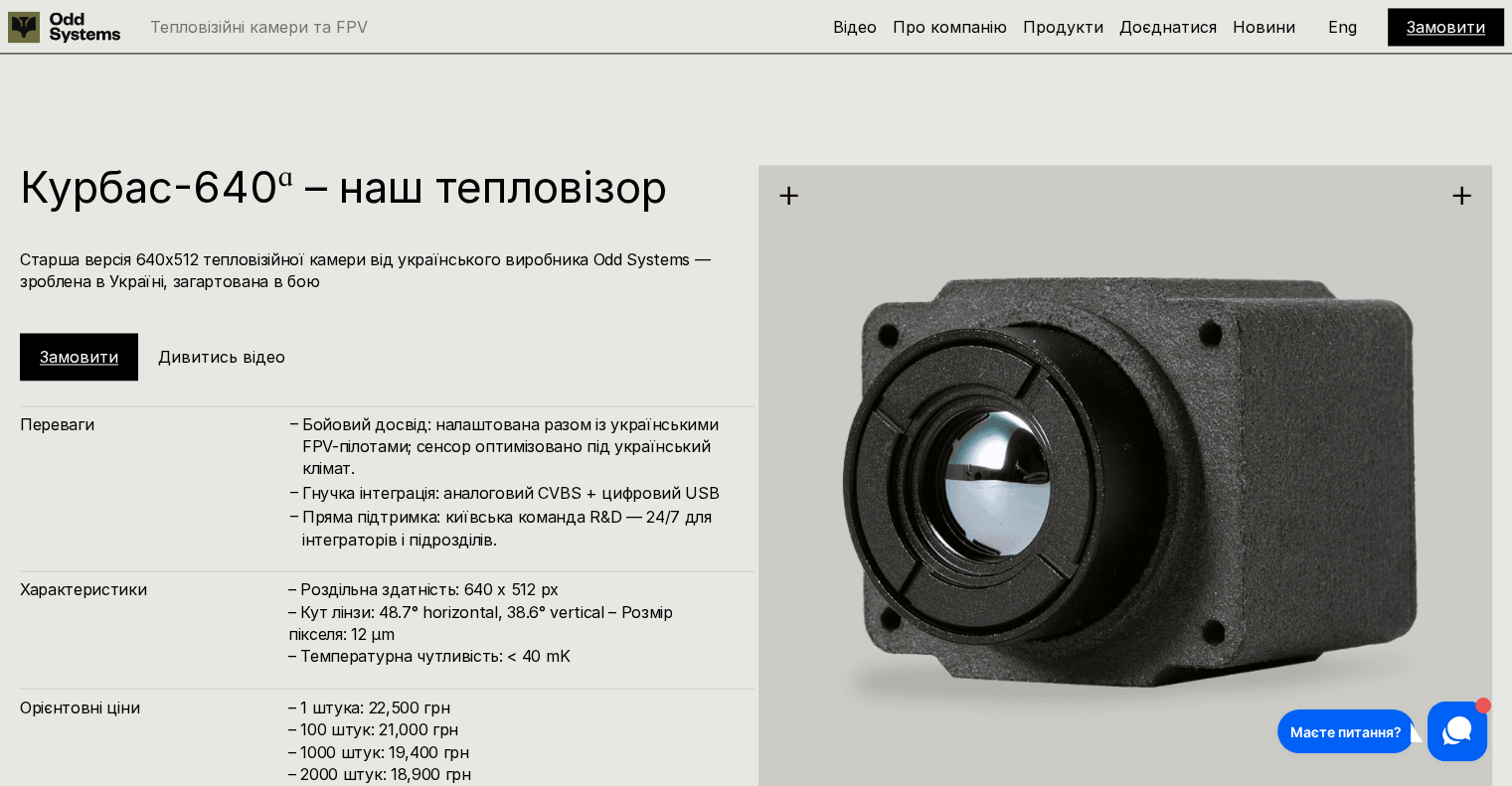 scroll, scrollTop: 3076, scrollLeft: 0, axis: vertical 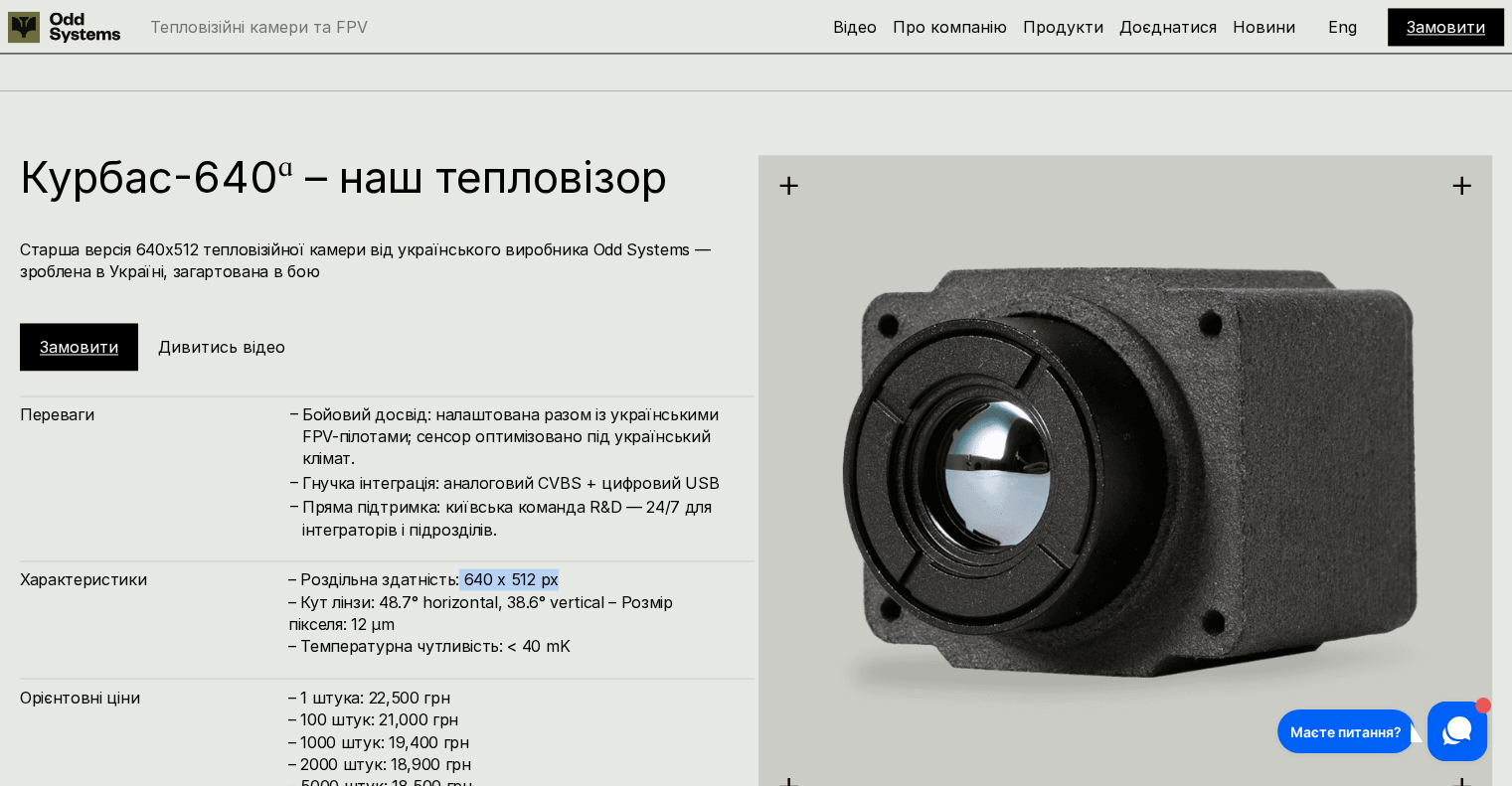 drag, startPoint x: 453, startPoint y: 579, endPoint x: 551, endPoint y: 574, distance: 98.12747 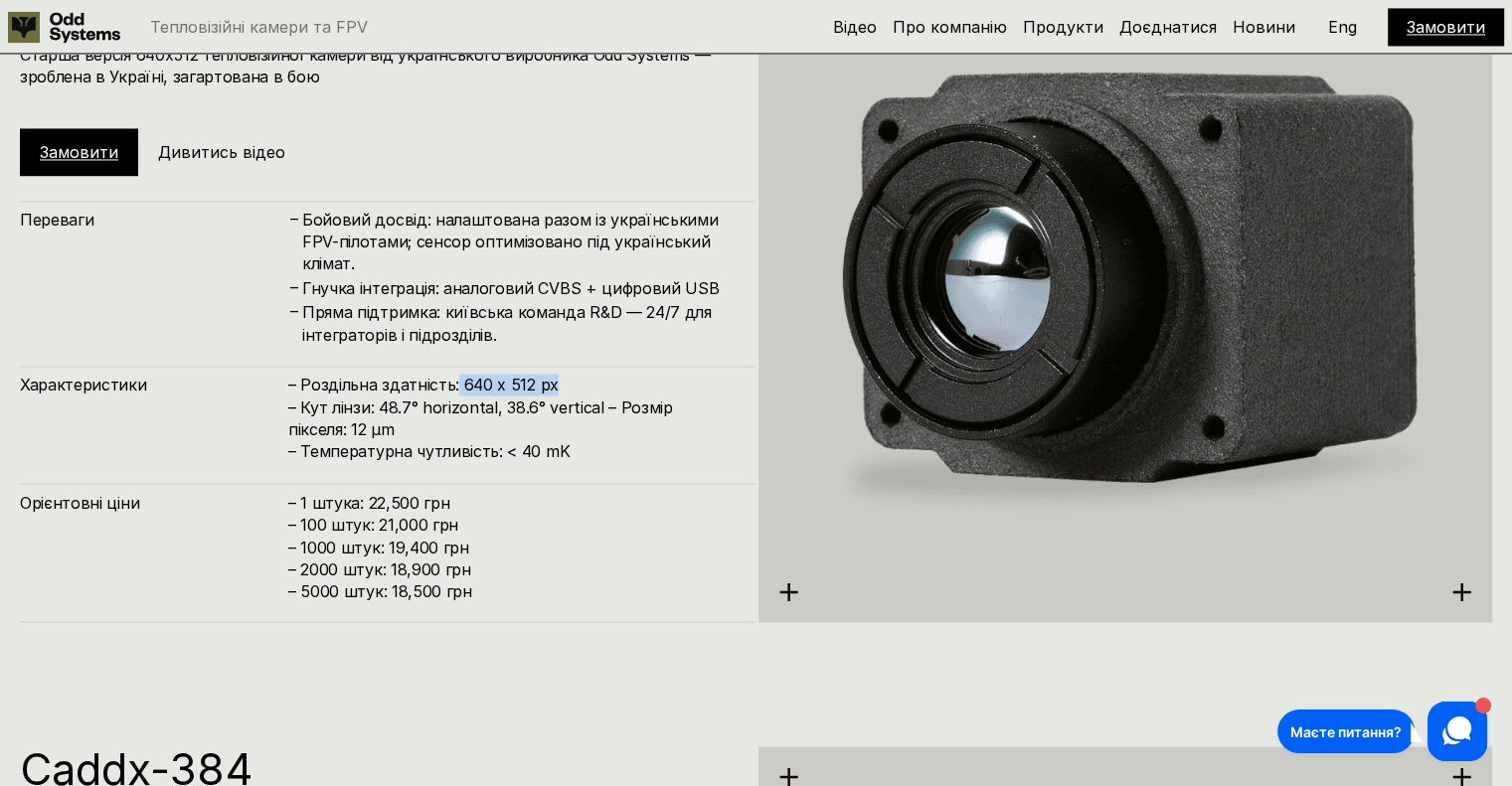 scroll, scrollTop: 3275, scrollLeft: 0, axis: vertical 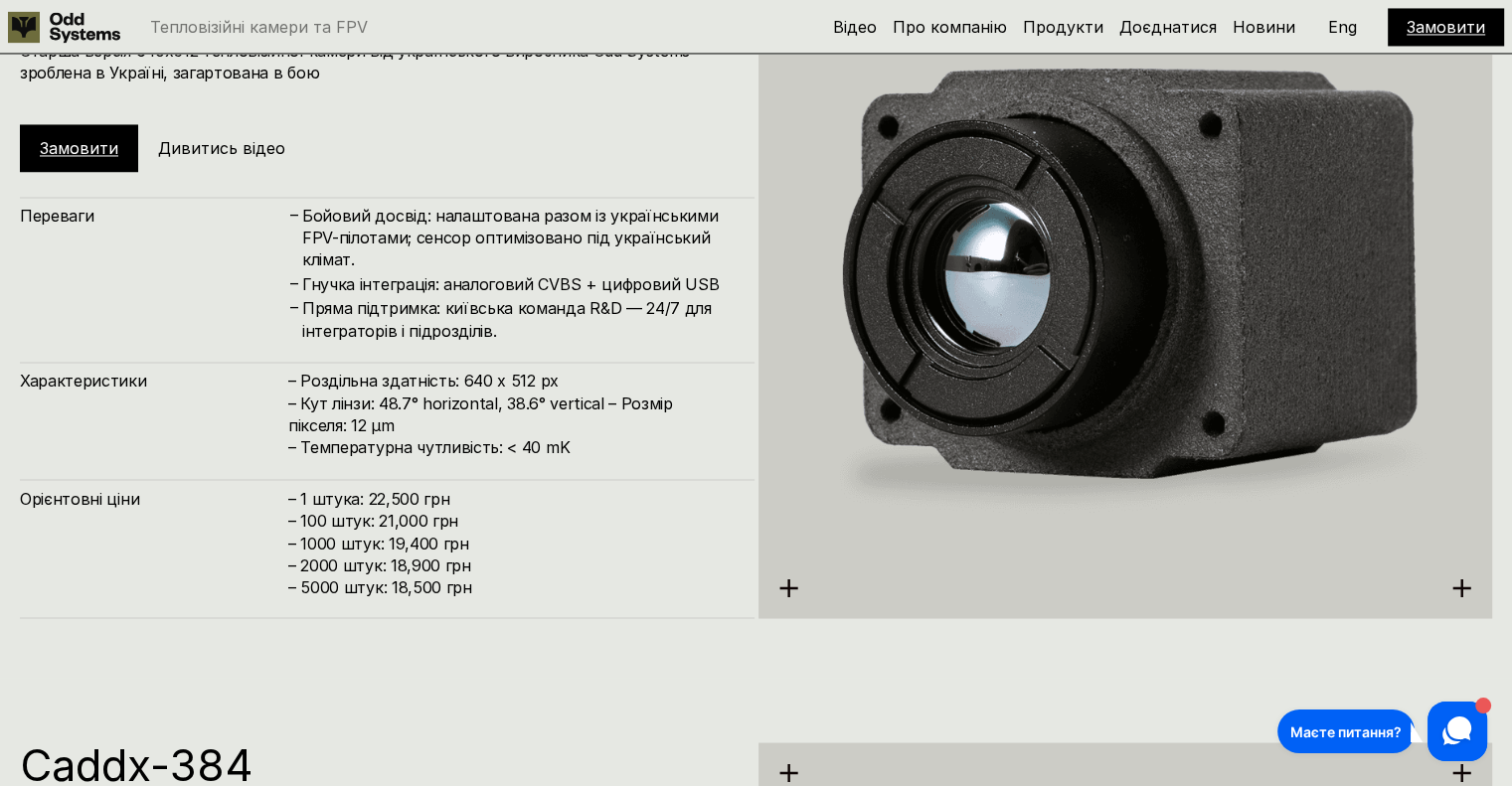 click on "– Роздільна здатність: 640 x 512 px  – Кут лінзи: 48.7° horizontal, 38.6° vertical – Розмір пікселя: 12 µm  – Температурна чутливість: < 40 mK" at bounding box center [511, 414] 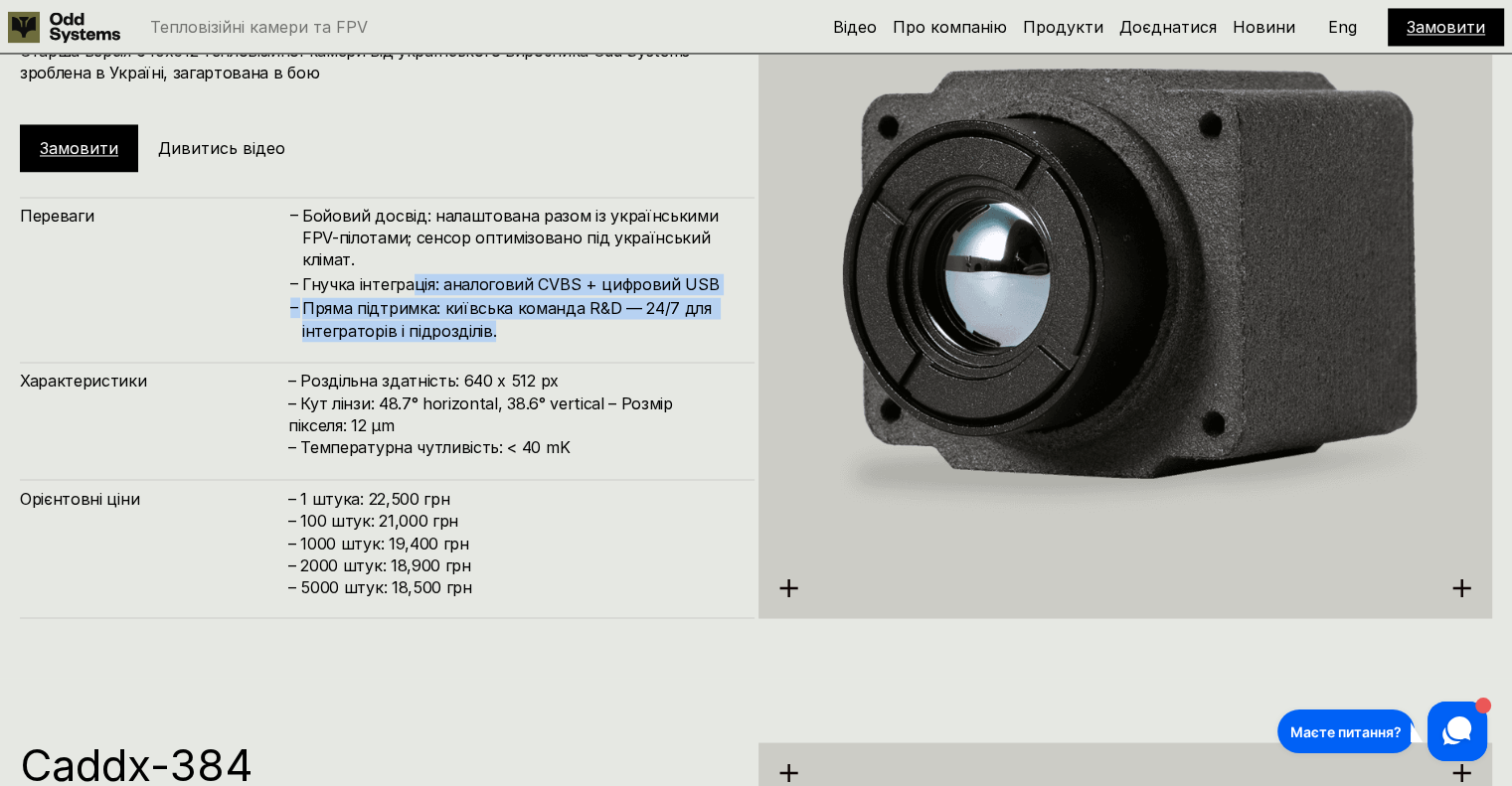 drag, startPoint x: 559, startPoint y: 353, endPoint x: 414, endPoint y: 292, distance: 157.30861 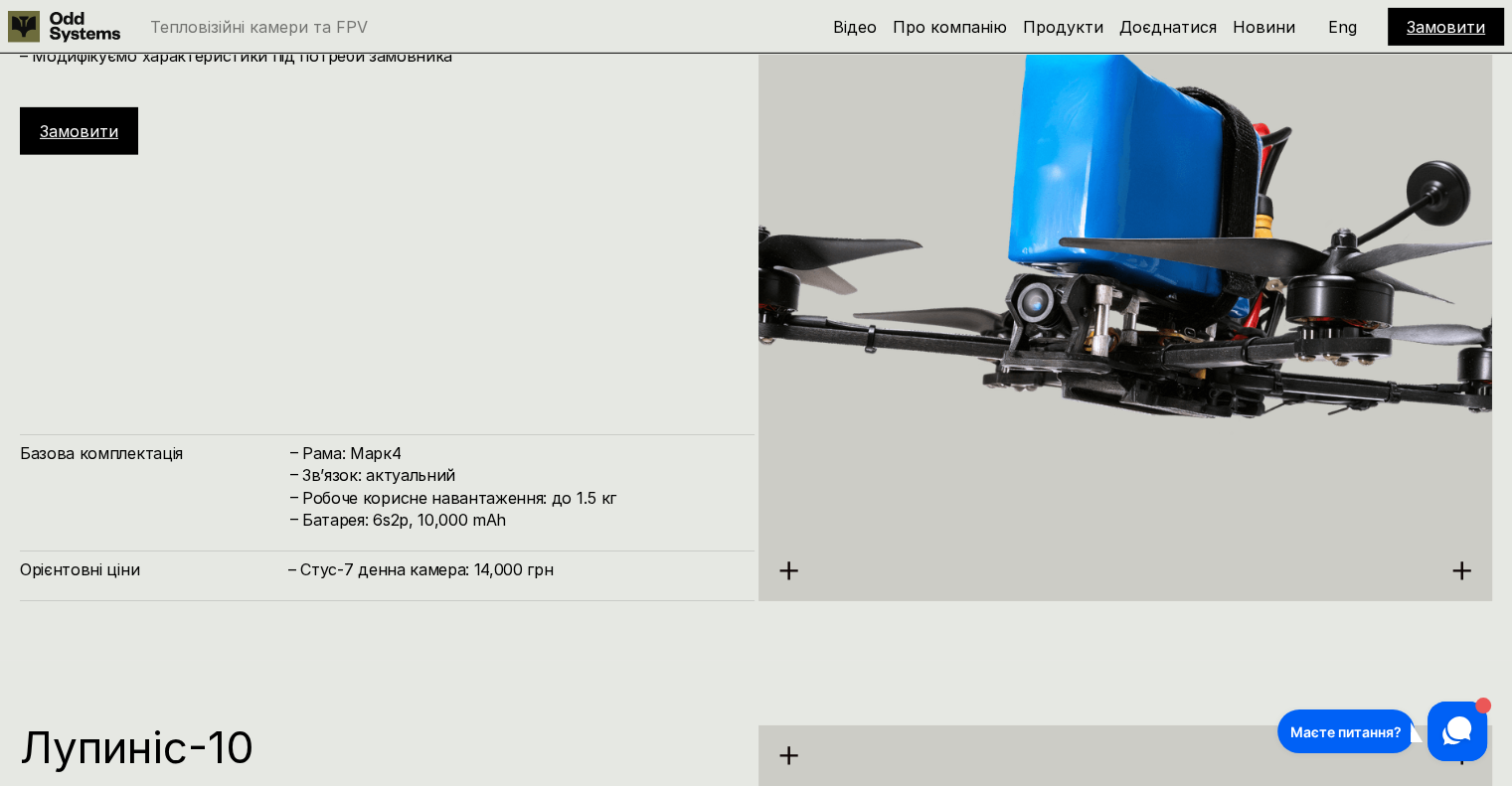 scroll, scrollTop: 6256, scrollLeft: 0, axis: vertical 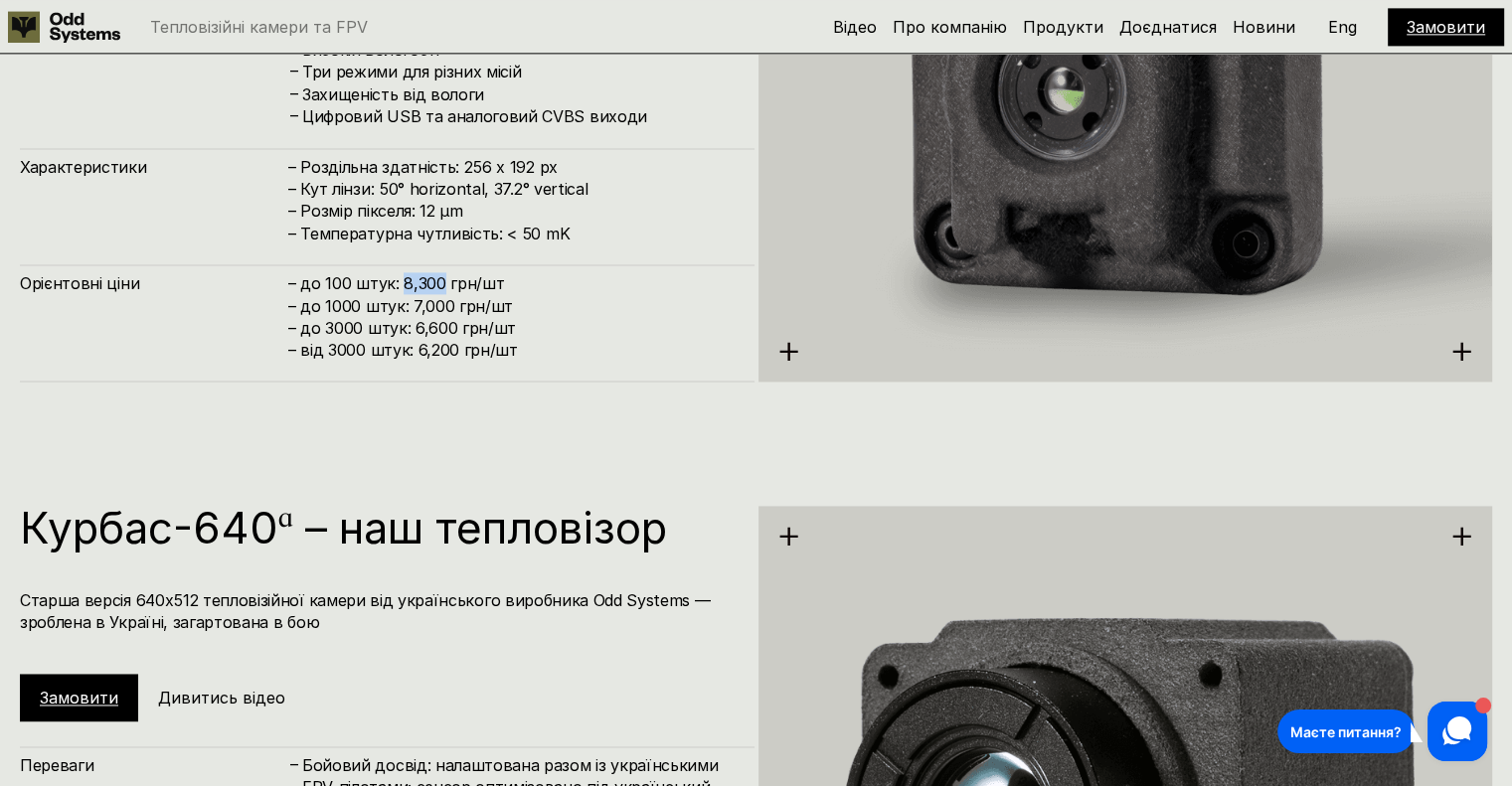 drag, startPoint x: 398, startPoint y: 281, endPoint x: 439, endPoint y: 288, distance: 41.593269 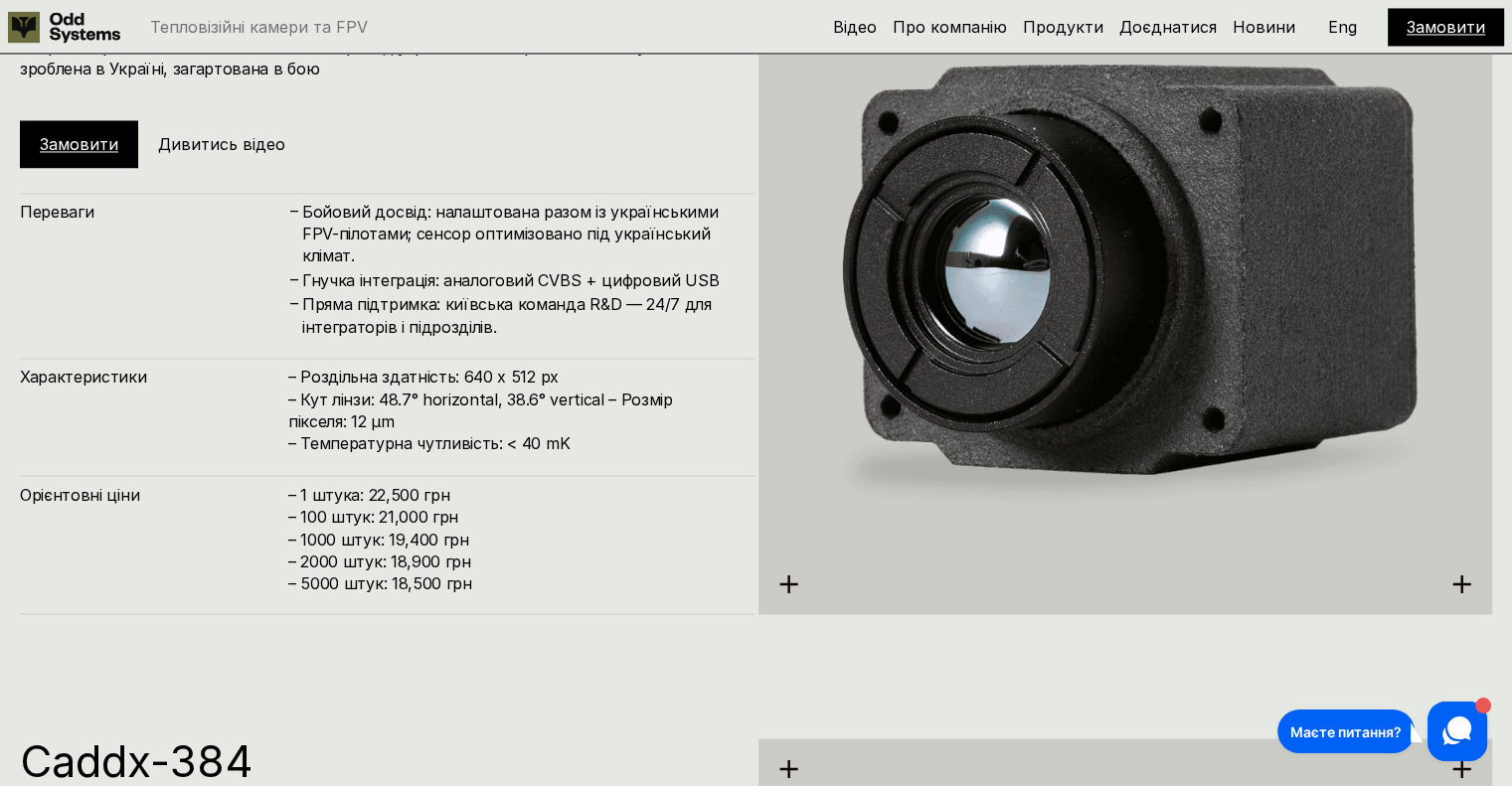 scroll, scrollTop: 3322, scrollLeft: 0, axis: vertical 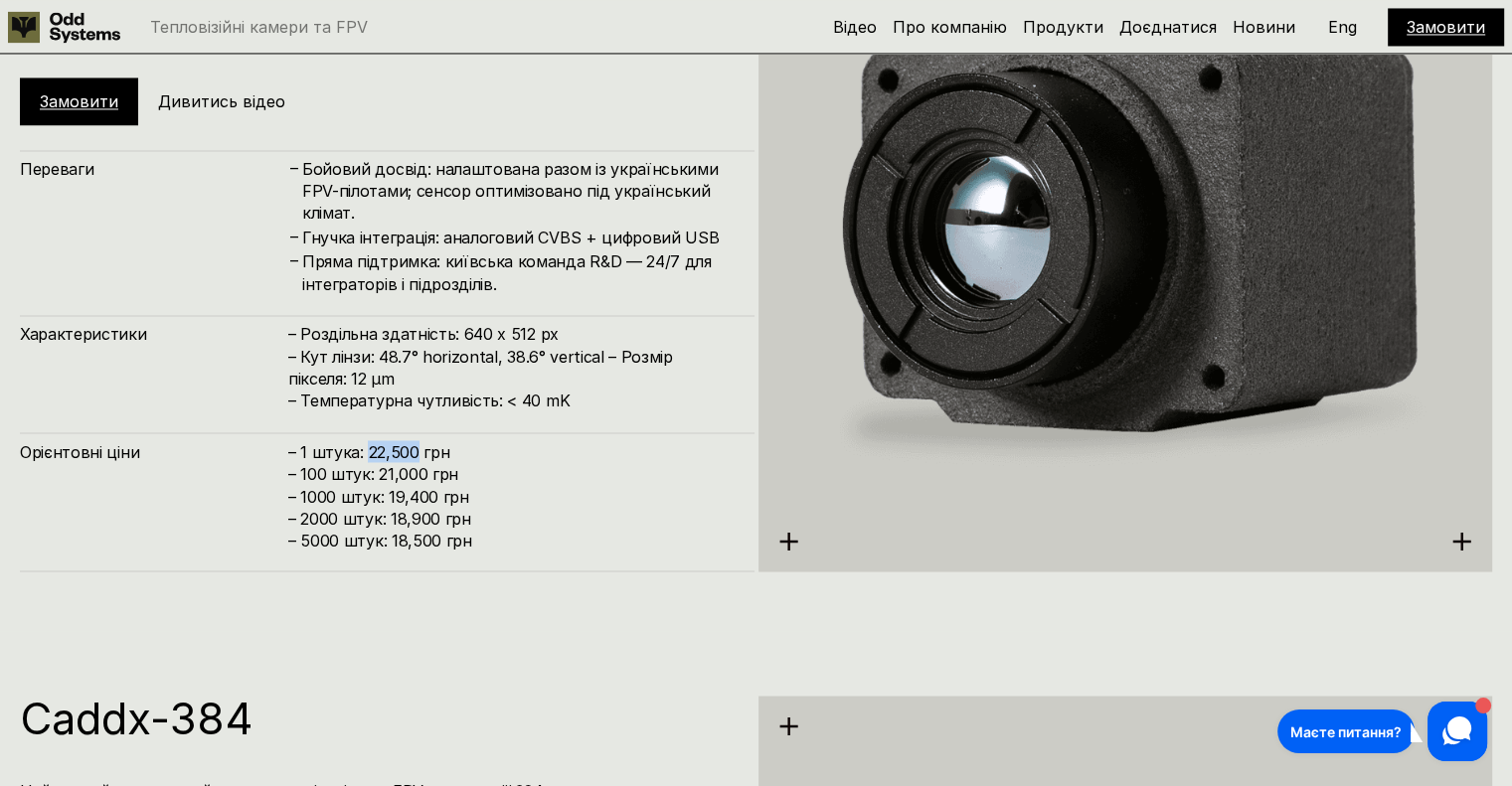 drag, startPoint x: 363, startPoint y: 448, endPoint x: 414, endPoint y: 452, distance: 51.156622 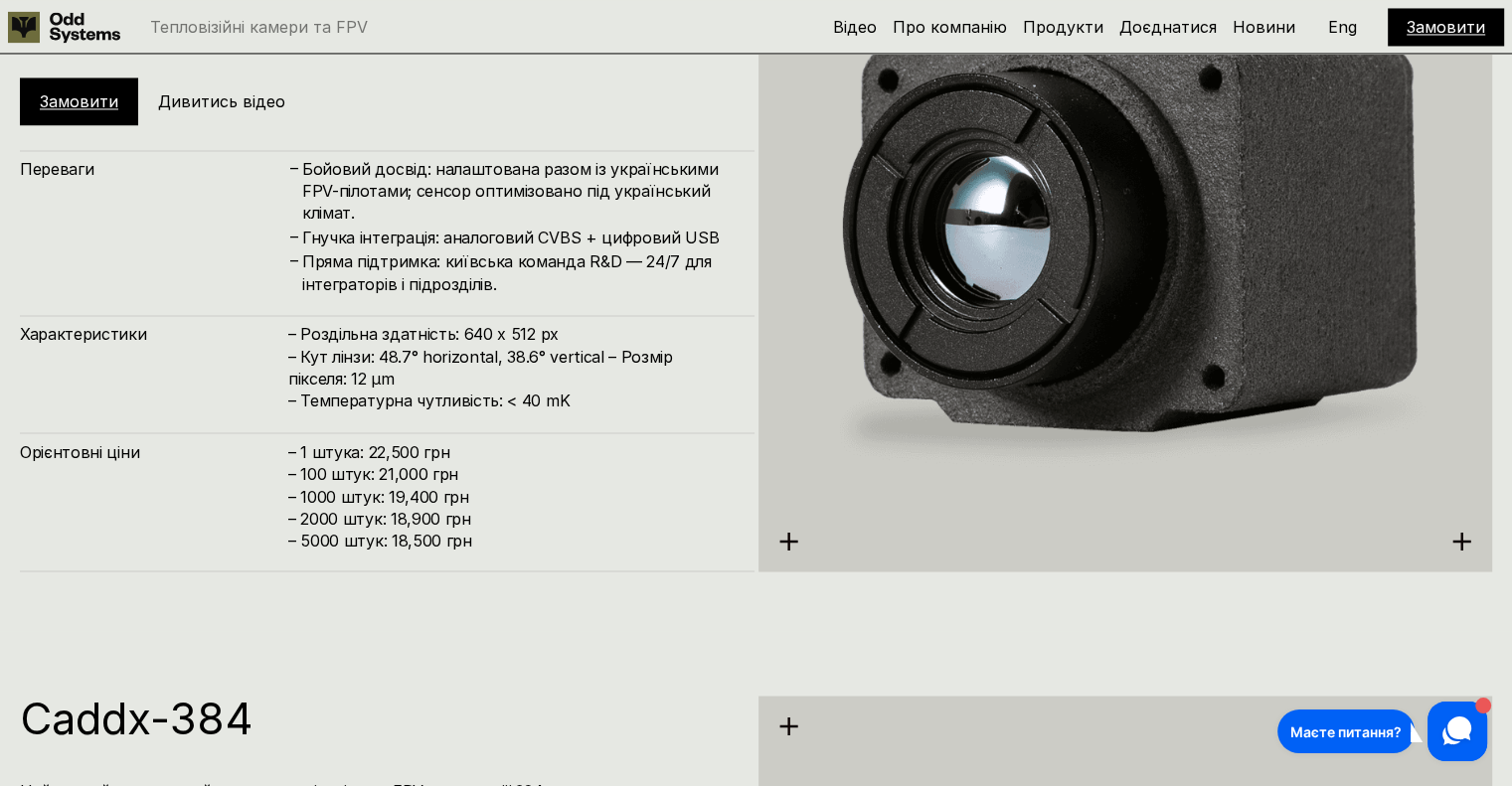 click on "– 1 штука: 22,500 грн  – 100 штук: 21,000 грн  – ⁠1000 штук: 19,400 грн  – ⁠⁠2000 штук: 18,900 грн  – ⁠5000 штук: 18,500 грн" at bounding box center (511, 496) 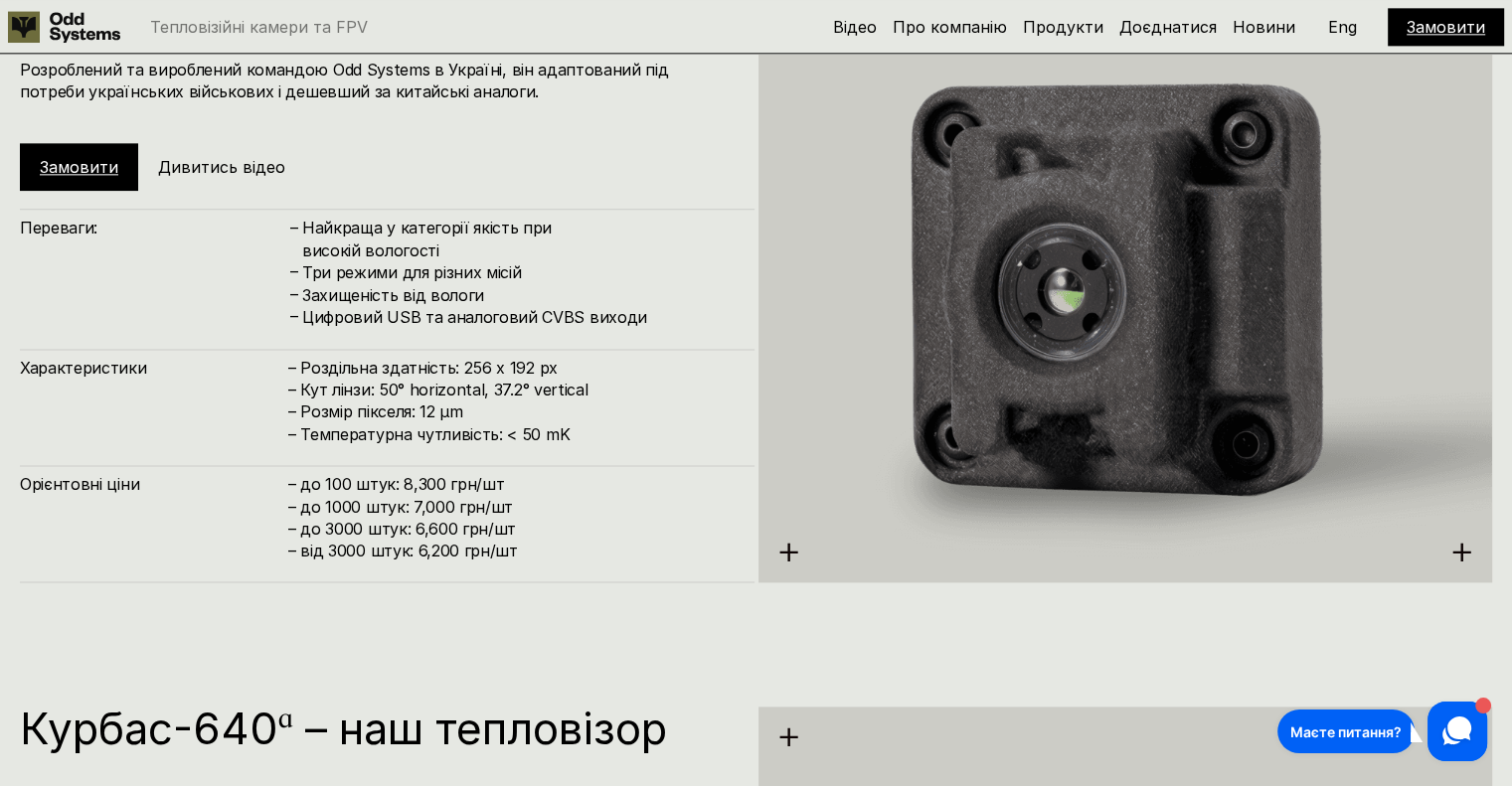 scroll, scrollTop: 2527, scrollLeft: 0, axis: vertical 